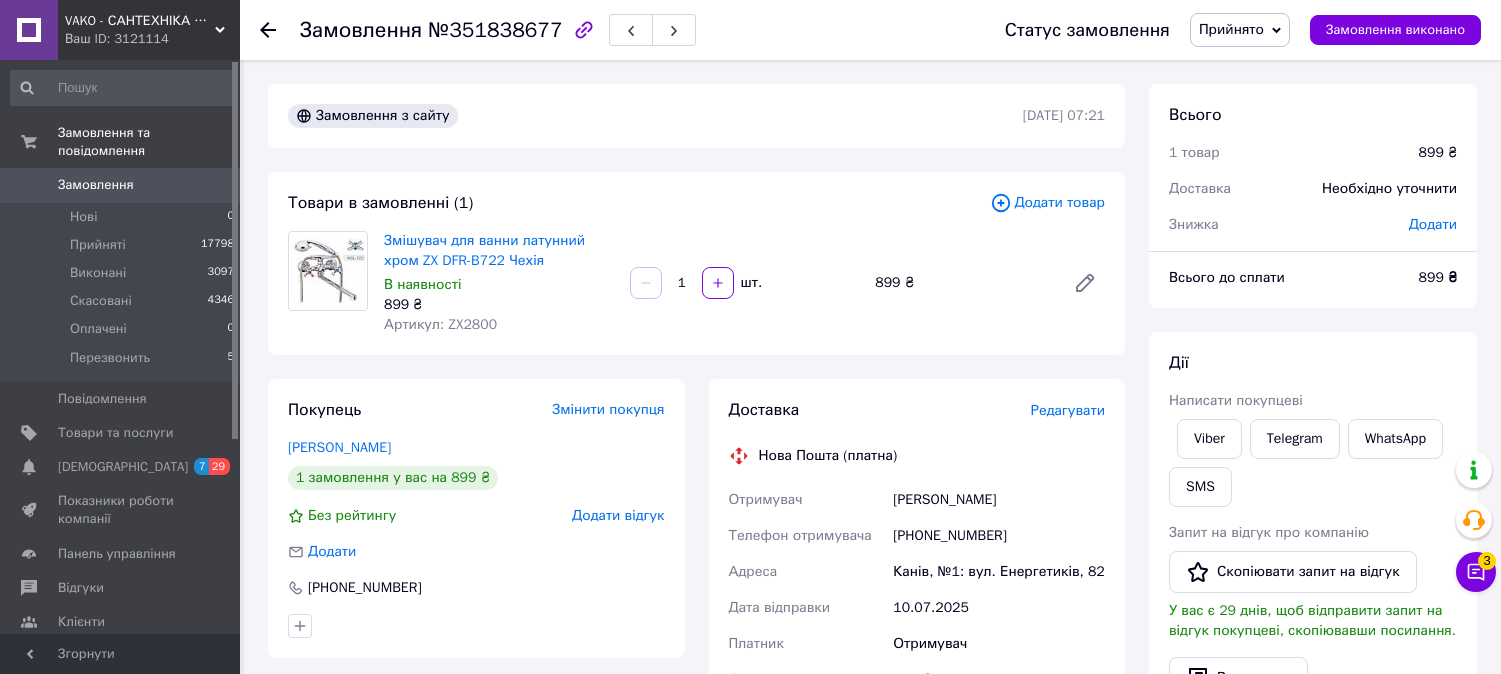 scroll, scrollTop: 222, scrollLeft: 0, axis: vertical 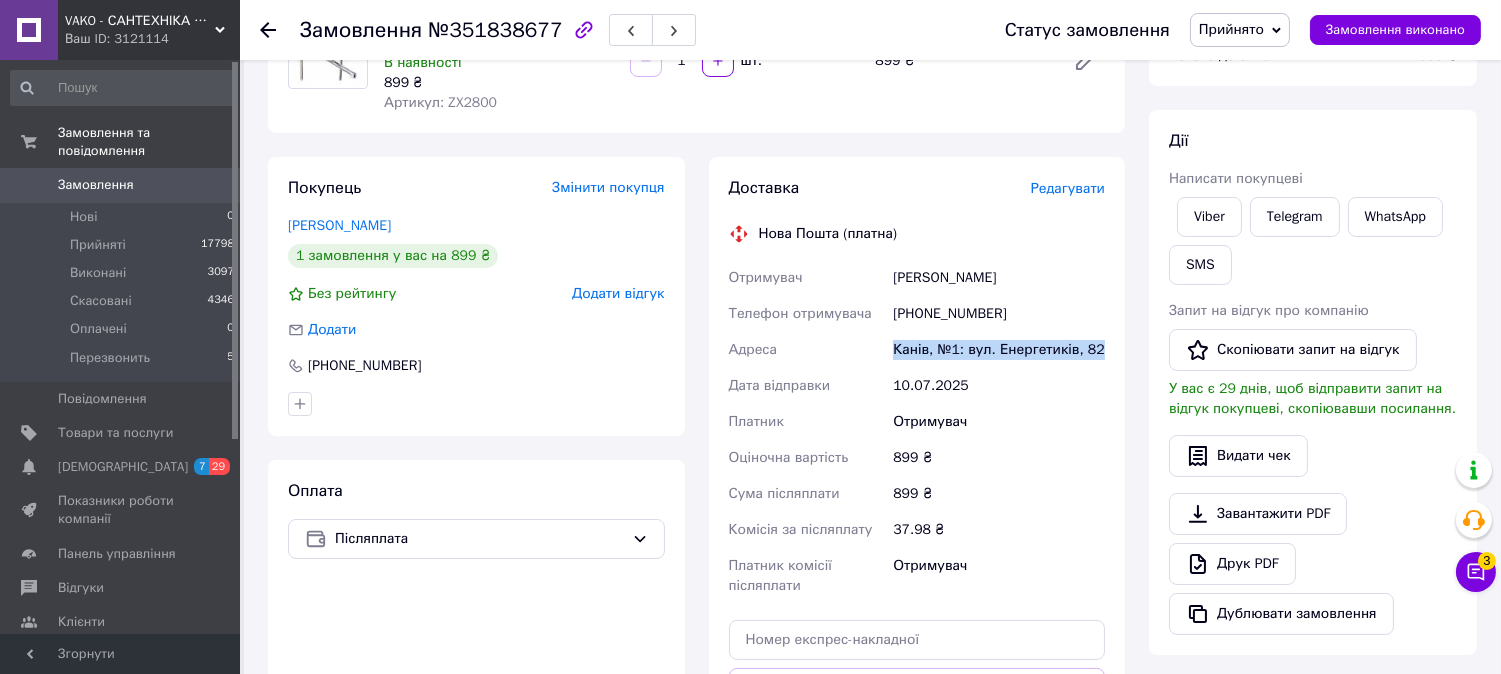 click on "Замовлення" at bounding box center (96, 185) 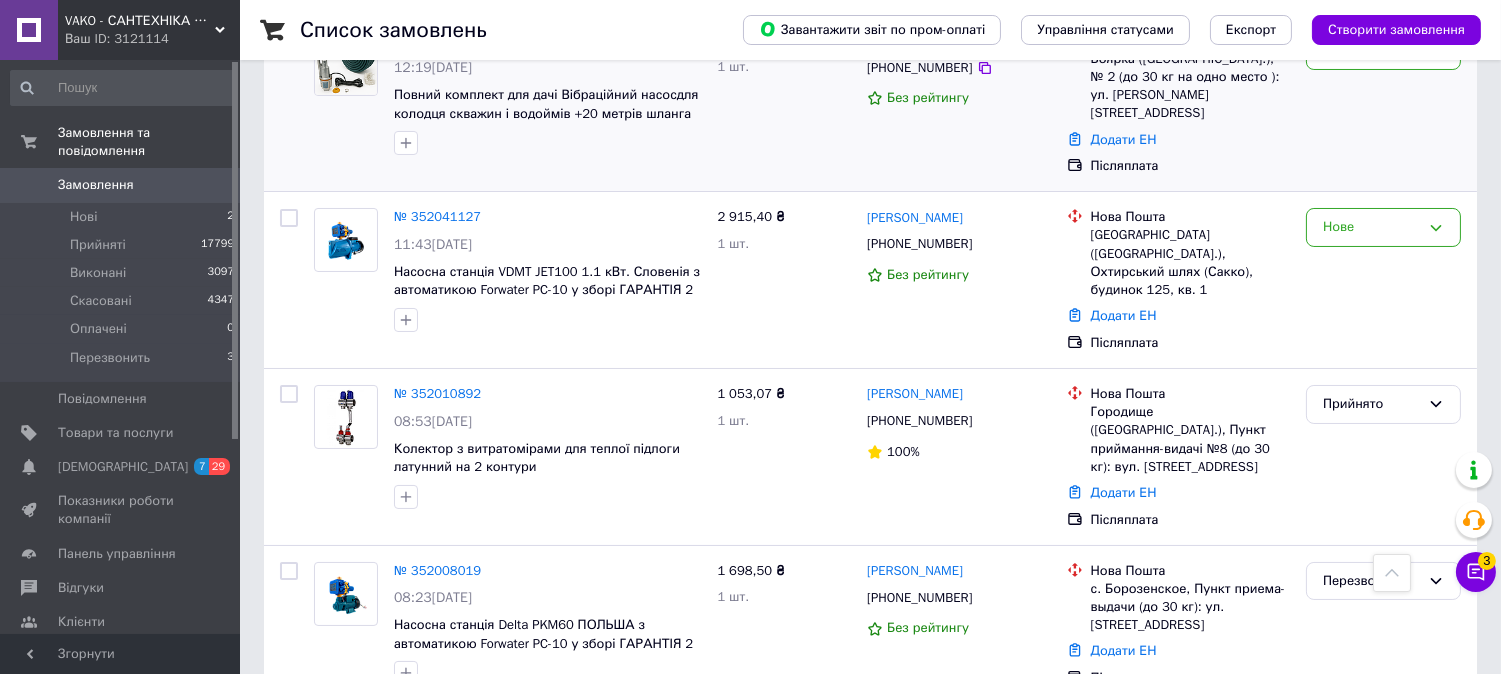 scroll, scrollTop: 0, scrollLeft: 0, axis: both 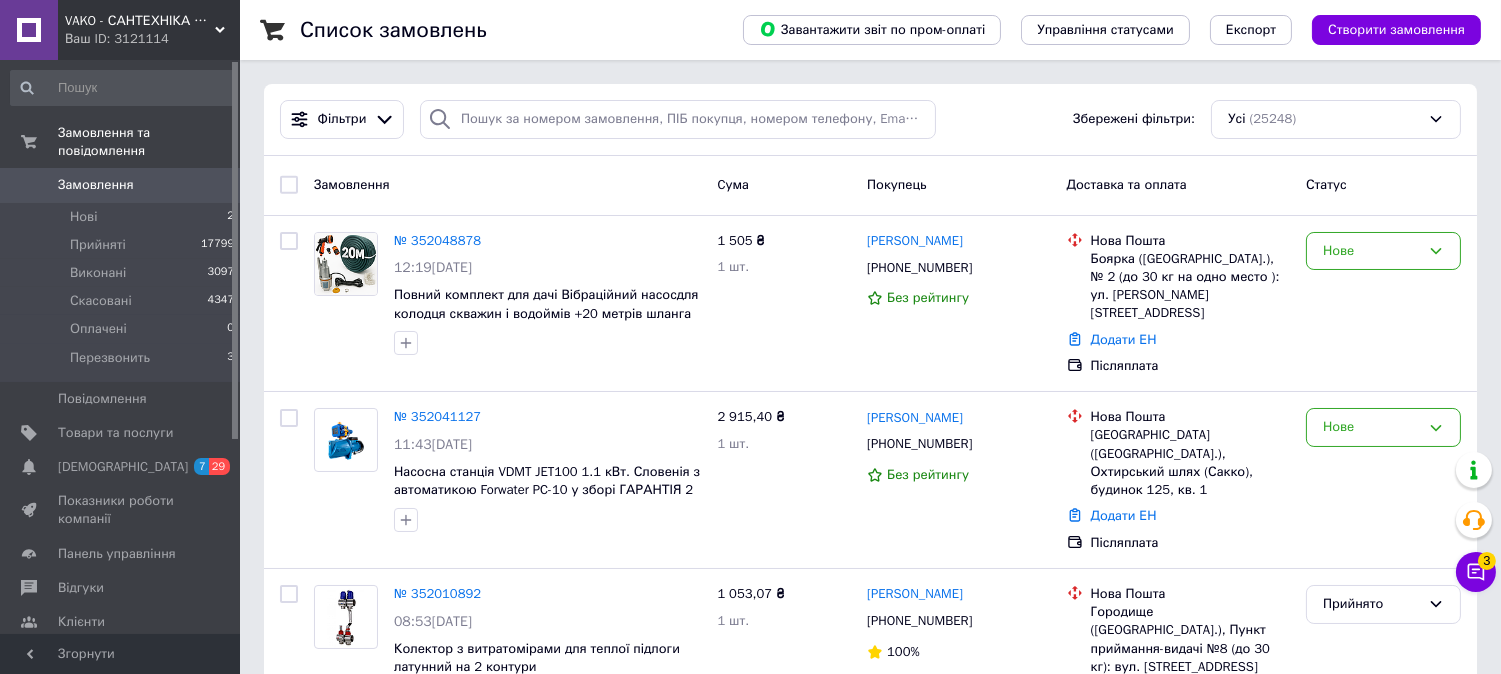 click on "Замовлення" at bounding box center (96, 185) 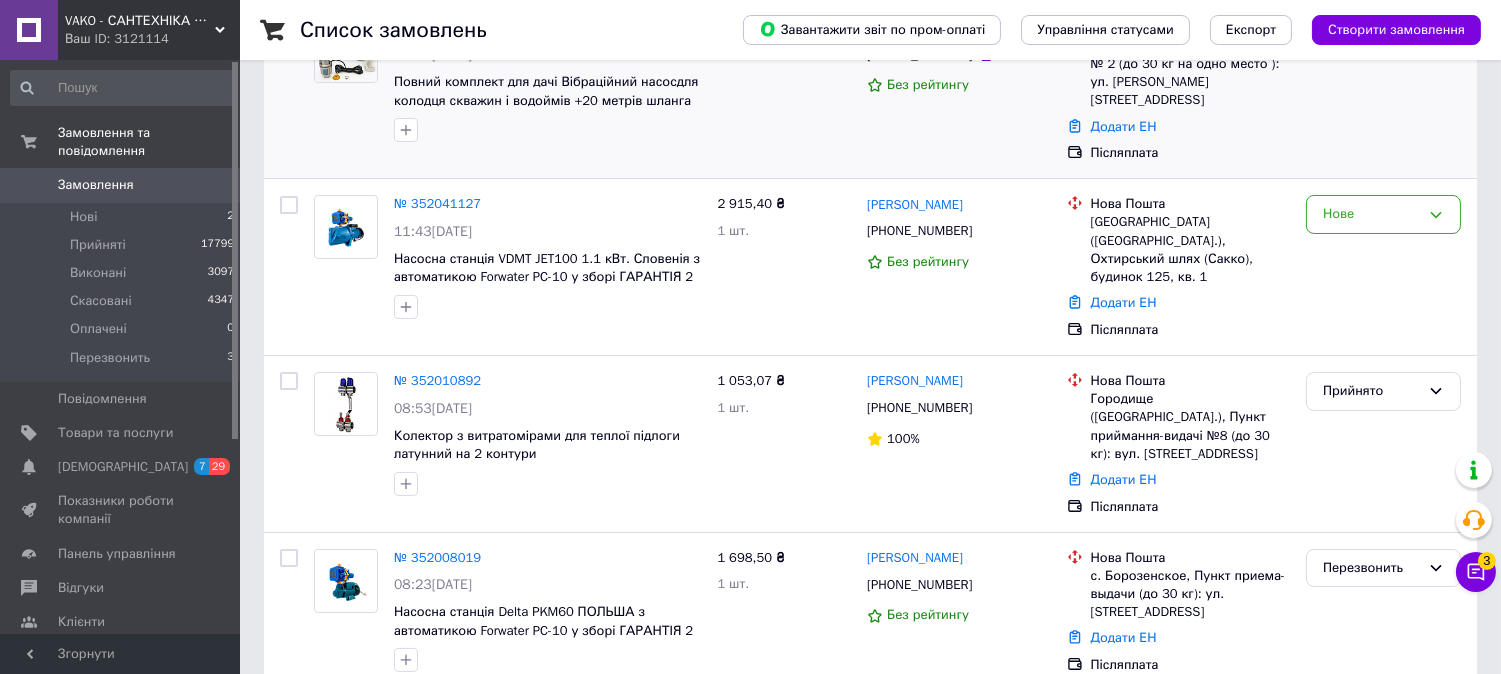 scroll, scrollTop: 222, scrollLeft: 0, axis: vertical 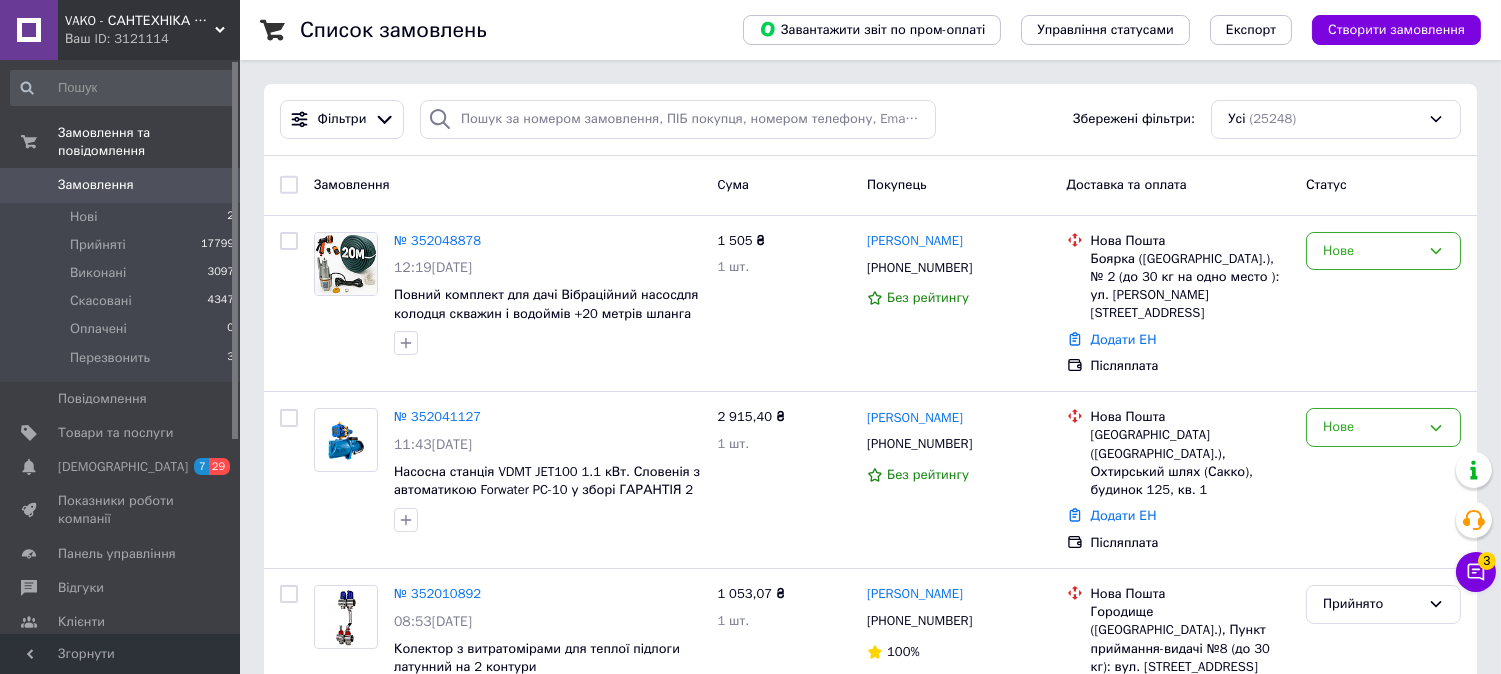 click on "Замовлення" at bounding box center (121, 185) 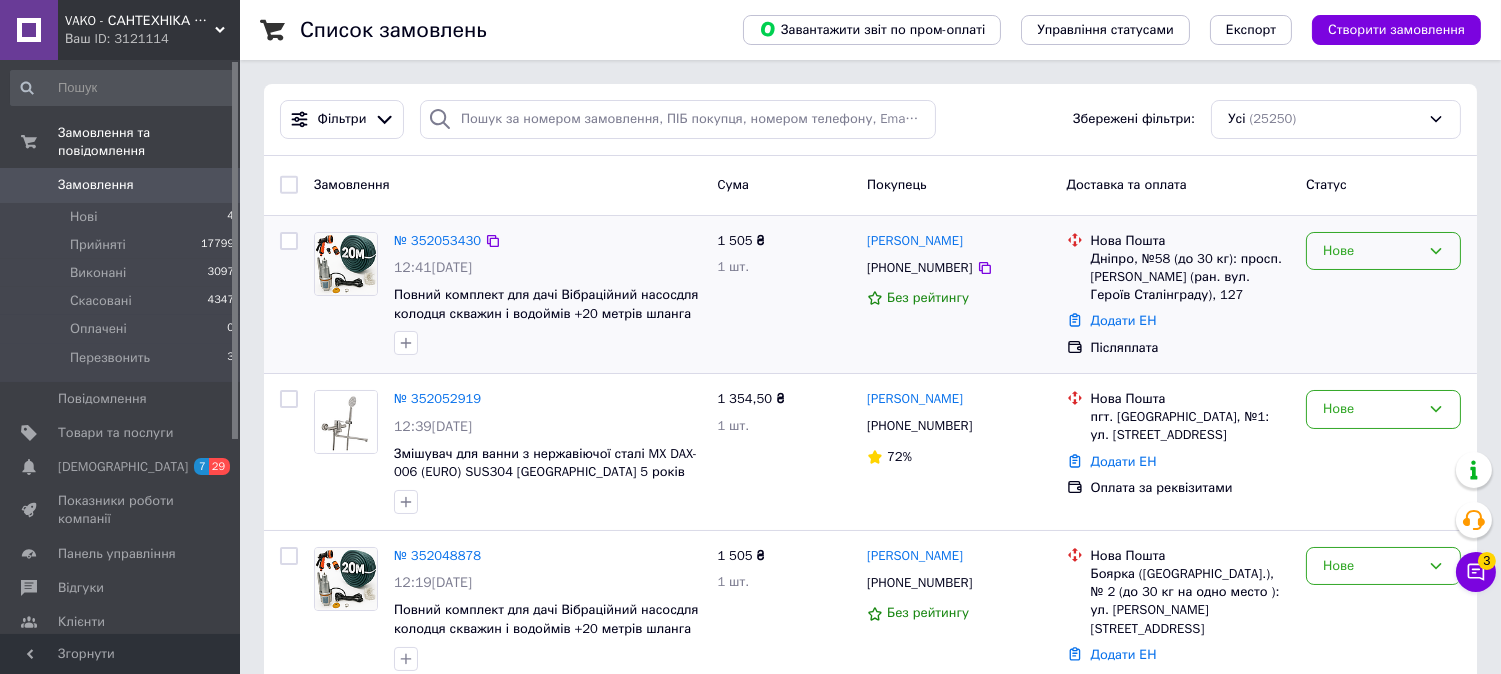 click on "Нове" at bounding box center [1383, 251] 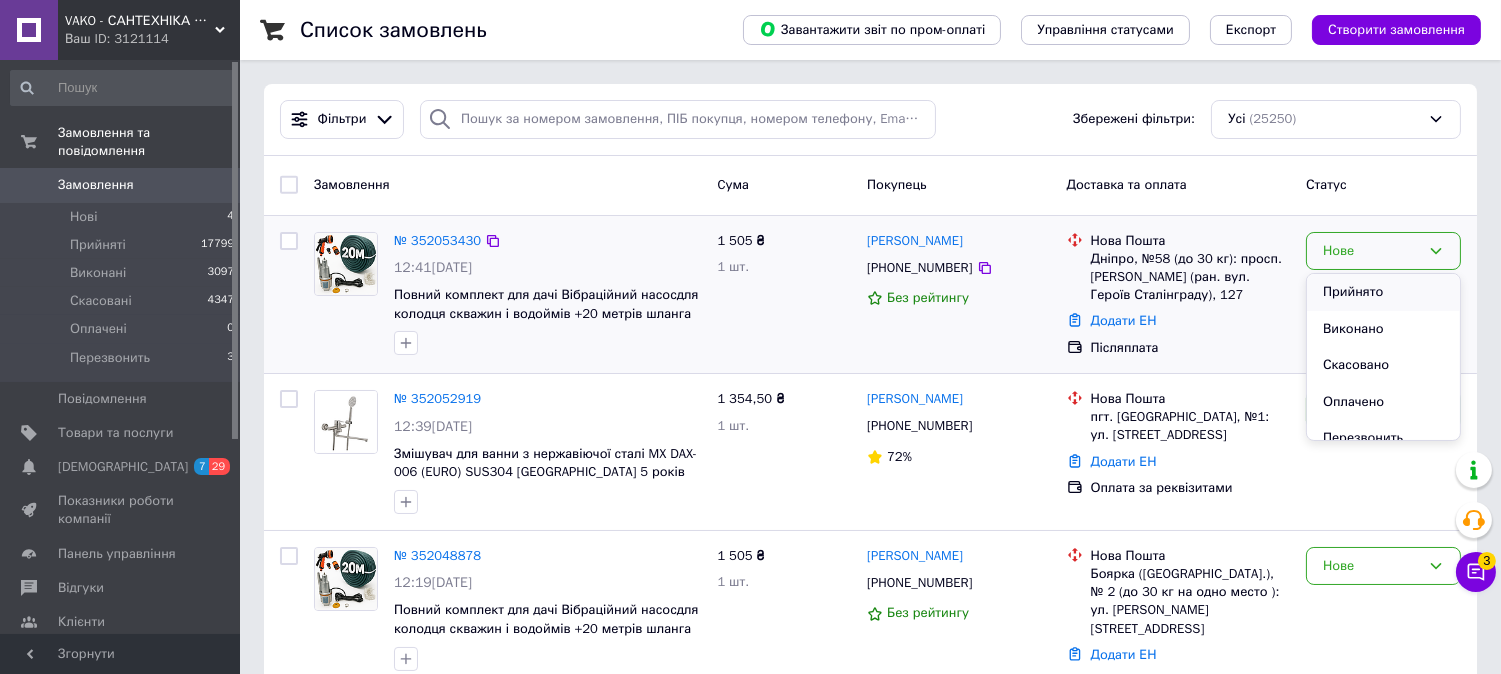 click on "Прийнято" at bounding box center [1383, 292] 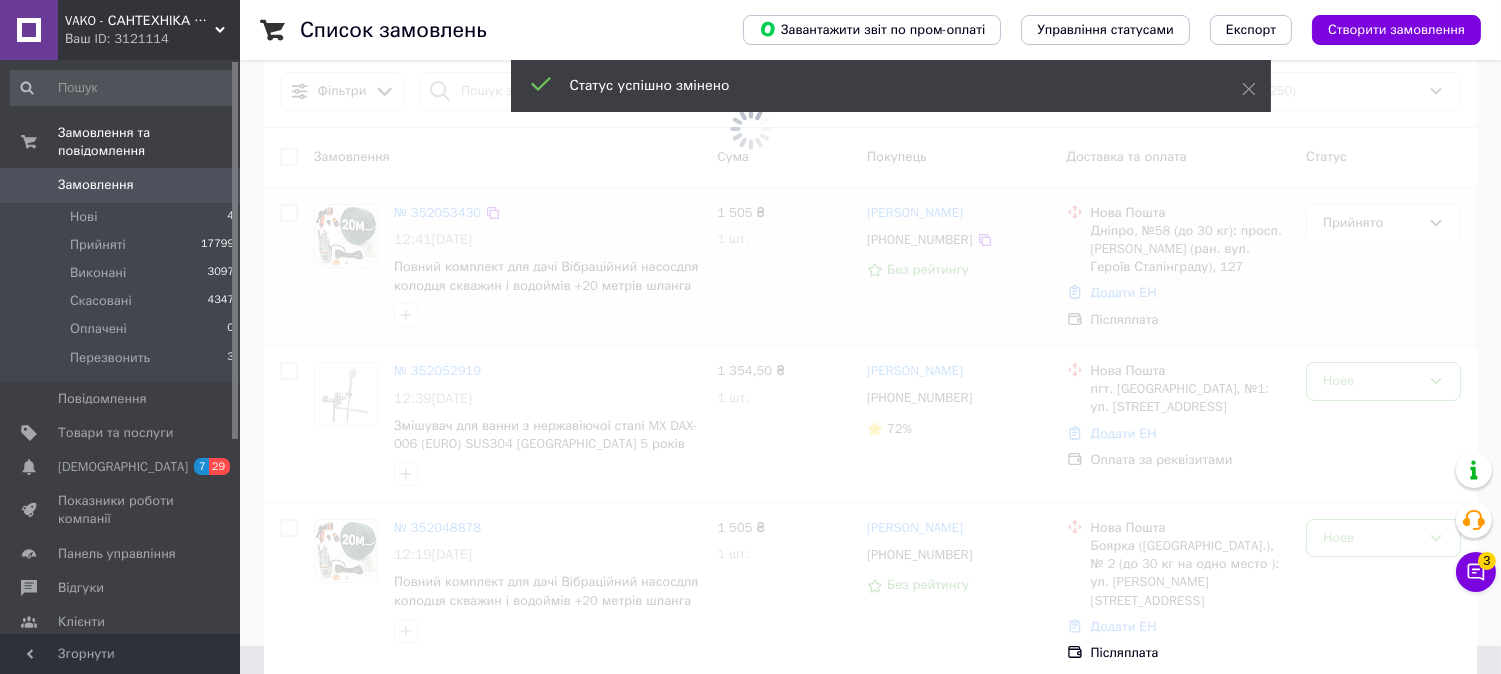 scroll, scrollTop: 0, scrollLeft: 0, axis: both 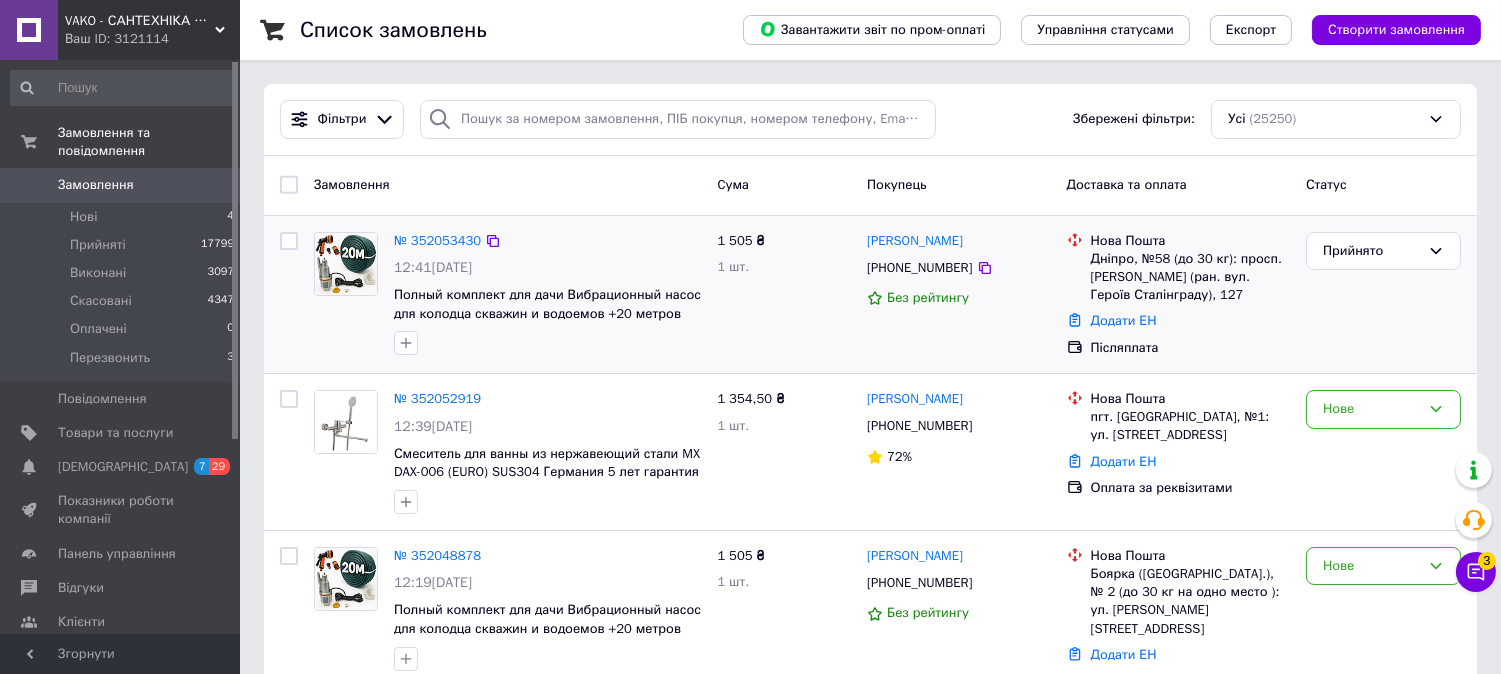 click at bounding box center (346, 264) 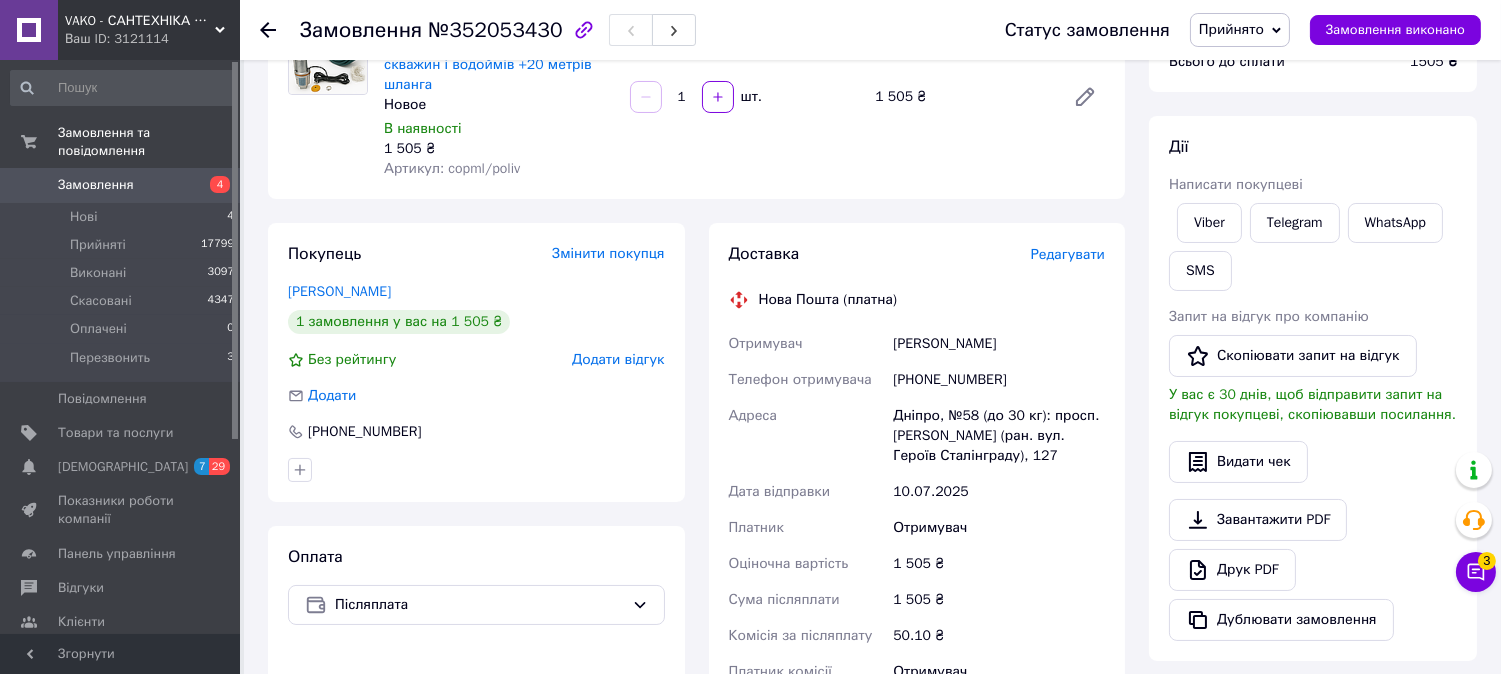 scroll, scrollTop: 222, scrollLeft: 0, axis: vertical 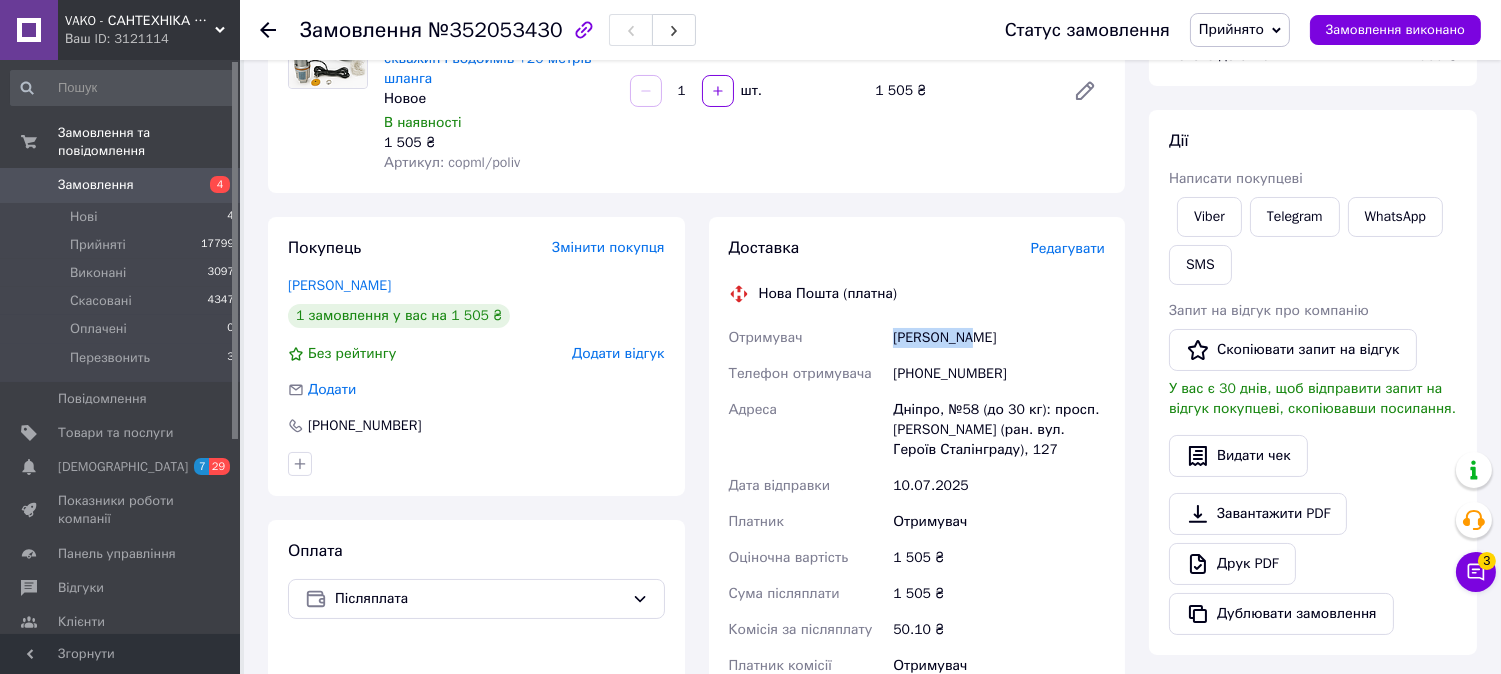 drag, startPoint x: 897, startPoint y: 338, endPoint x: 982, endPoint y: 314, distance: 88.32327 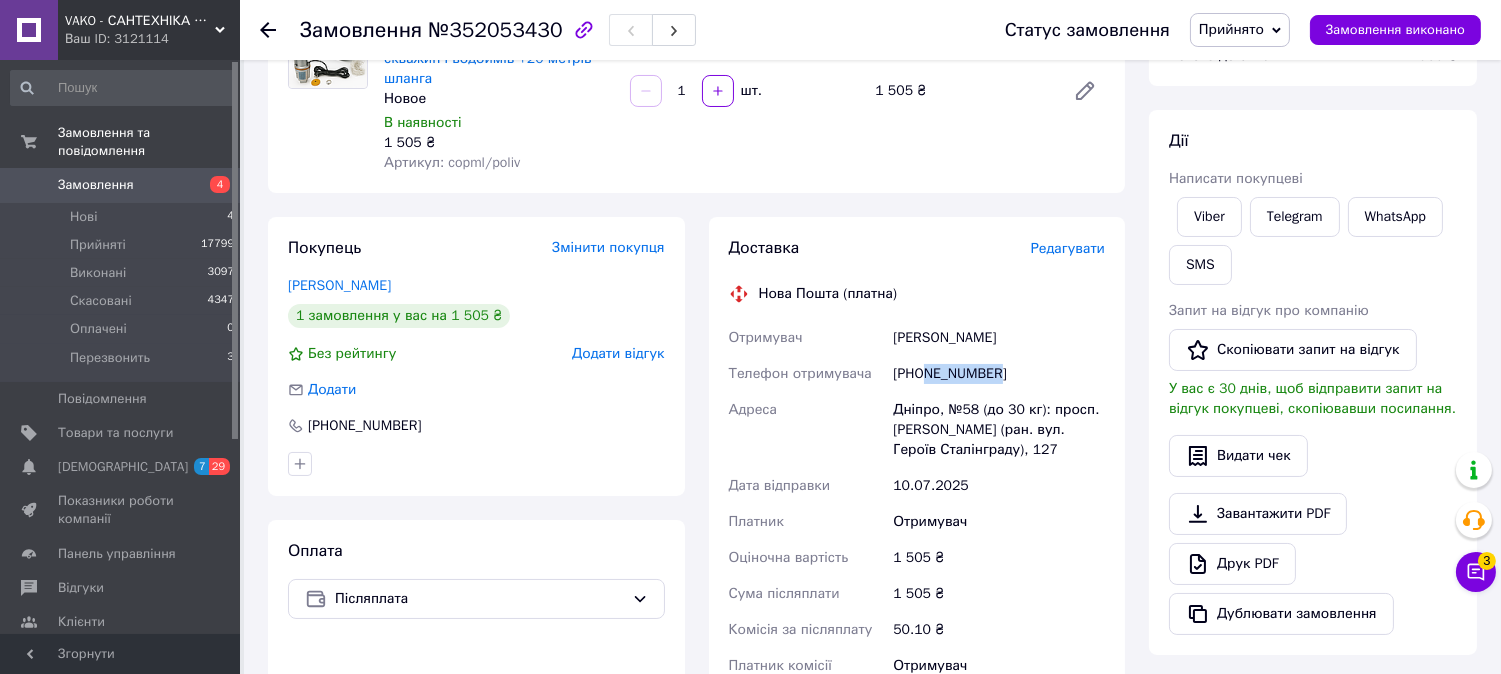 drag, startPoint x: 930, startPoint y: 374, endPoint x: 1030, endPoint y: 360, distance: 100.97524 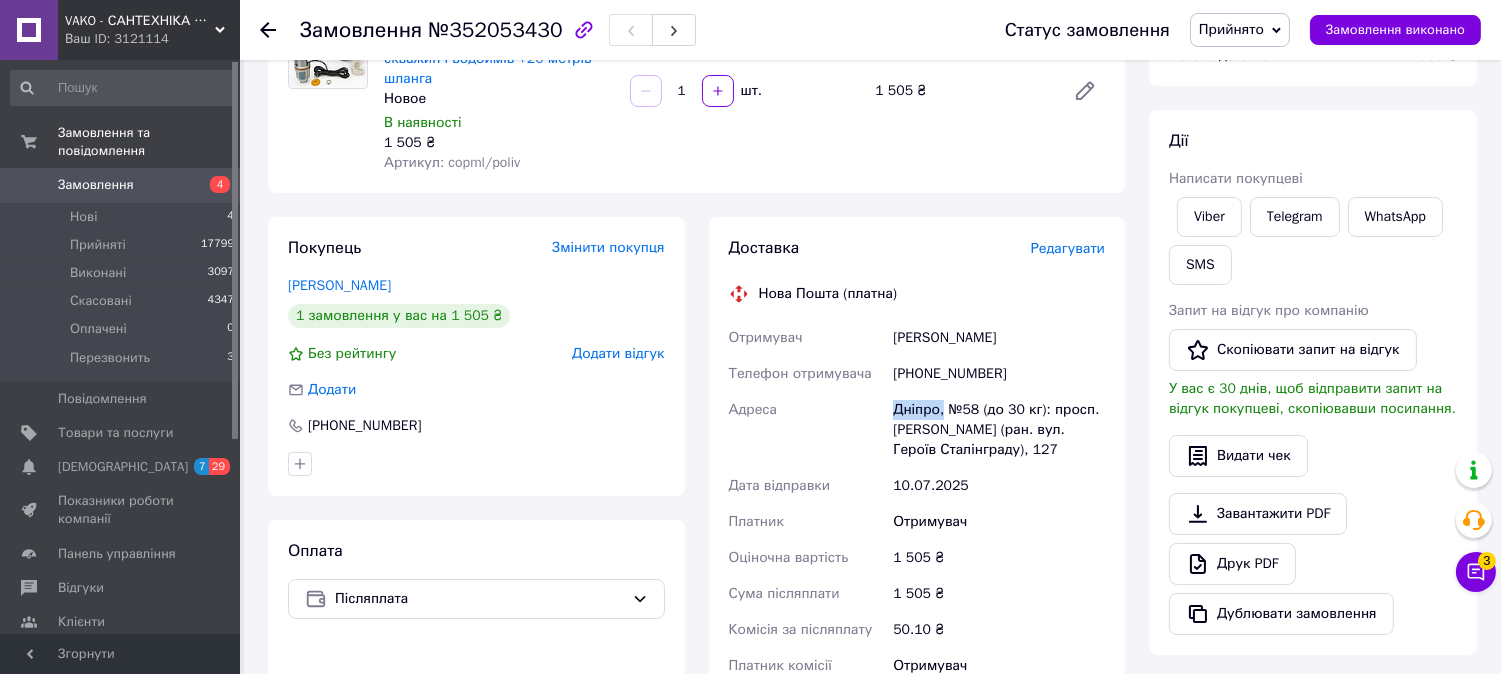 drag, startPoint x: 891, startPoint y: 413, endPoint x: 941, endPoint y: 413, distance: 50 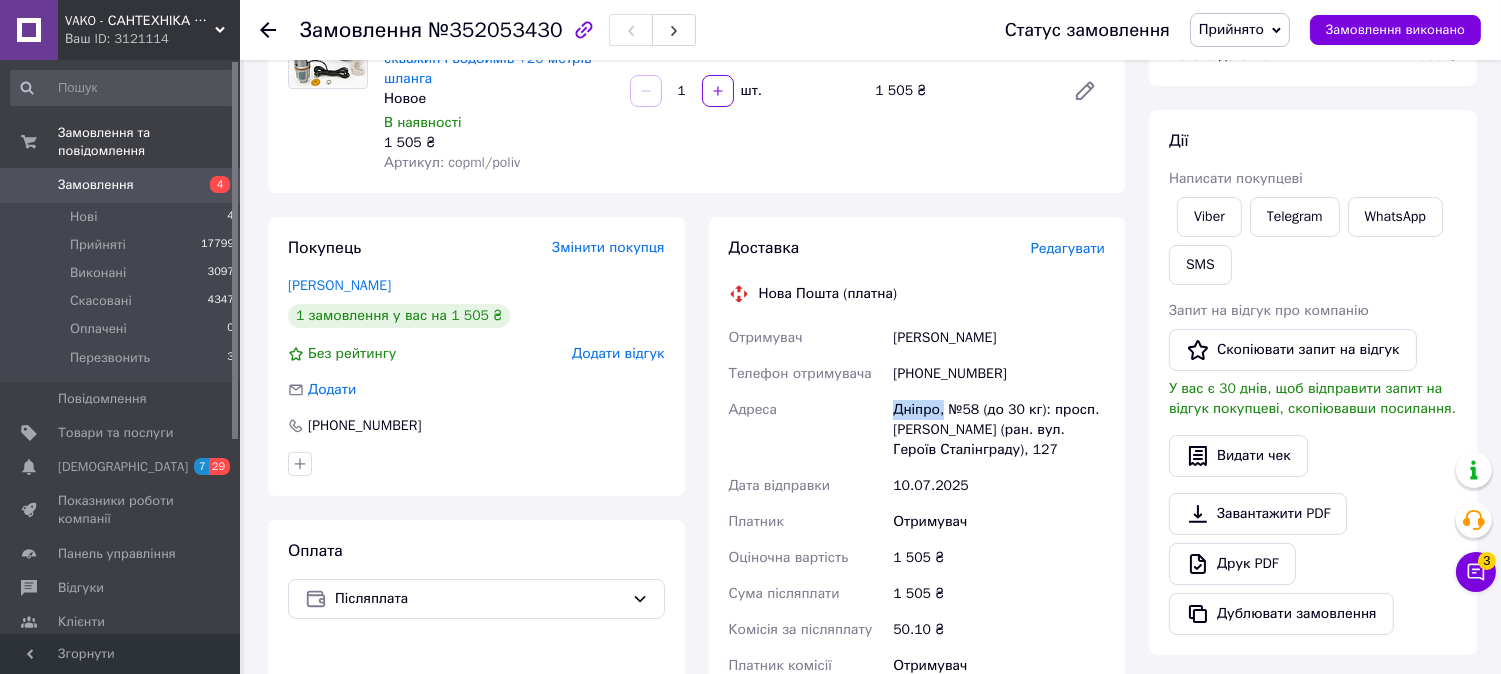 click on "Замовлення" at bounding box center [121, 185] 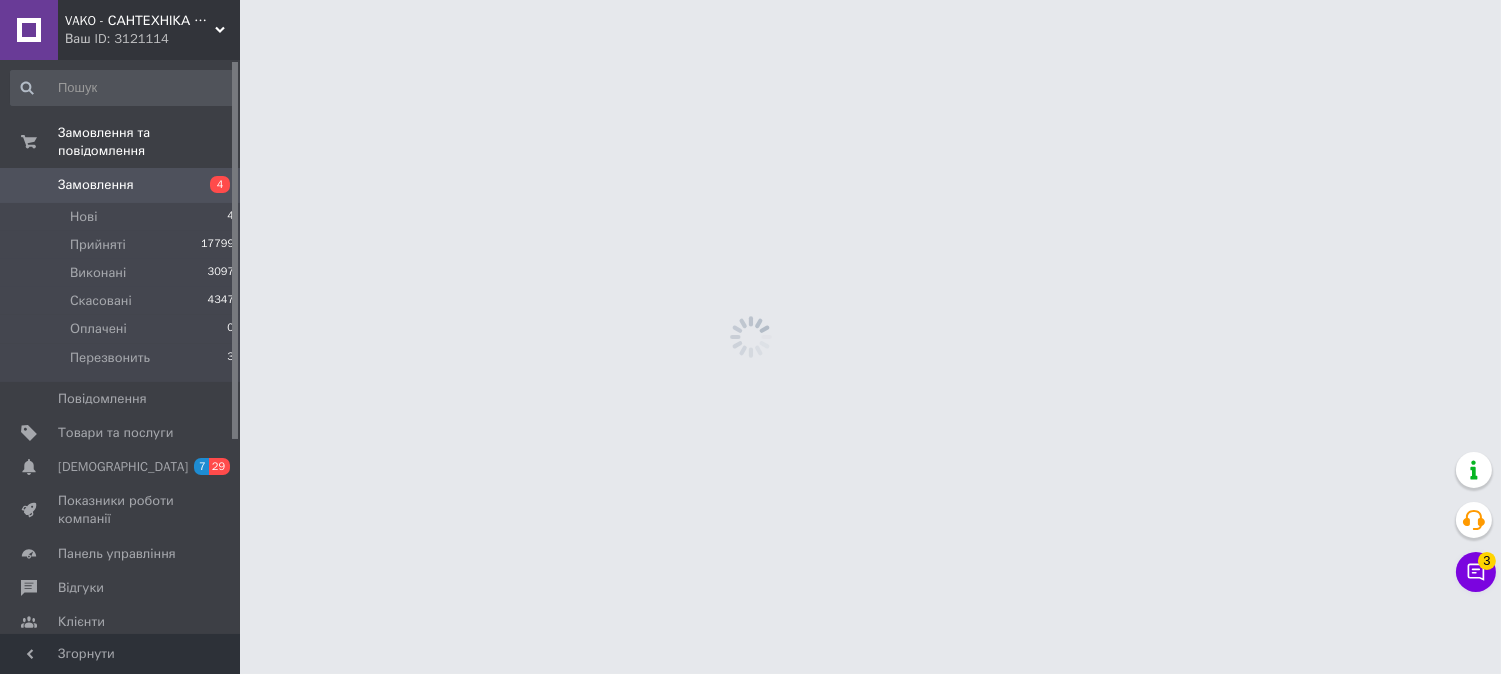 scroll, scrollTop: 0, scrollLeft: 0, axis: both 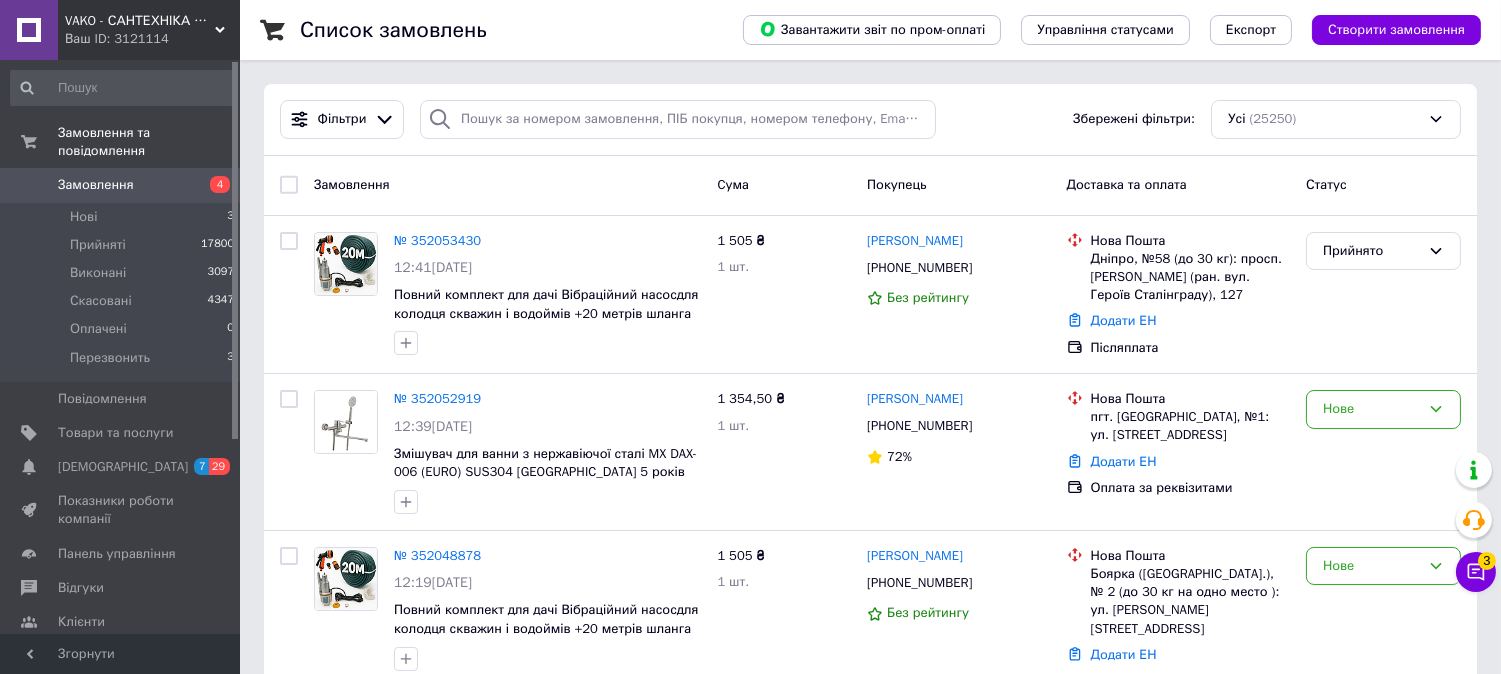 click on "Замовлення" at bounding box center (121, 185) 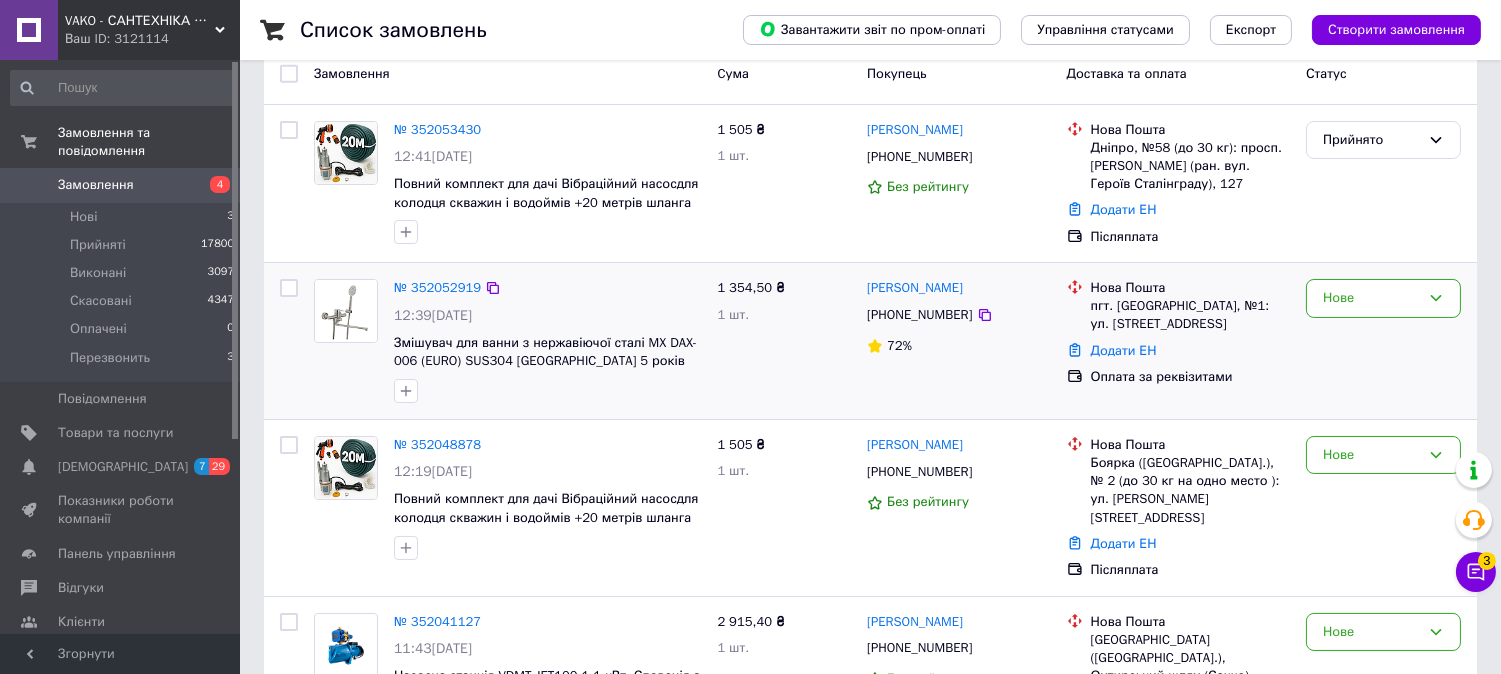 scroll, scrollTop: 222, scrollLeft: 0, axis: vertical 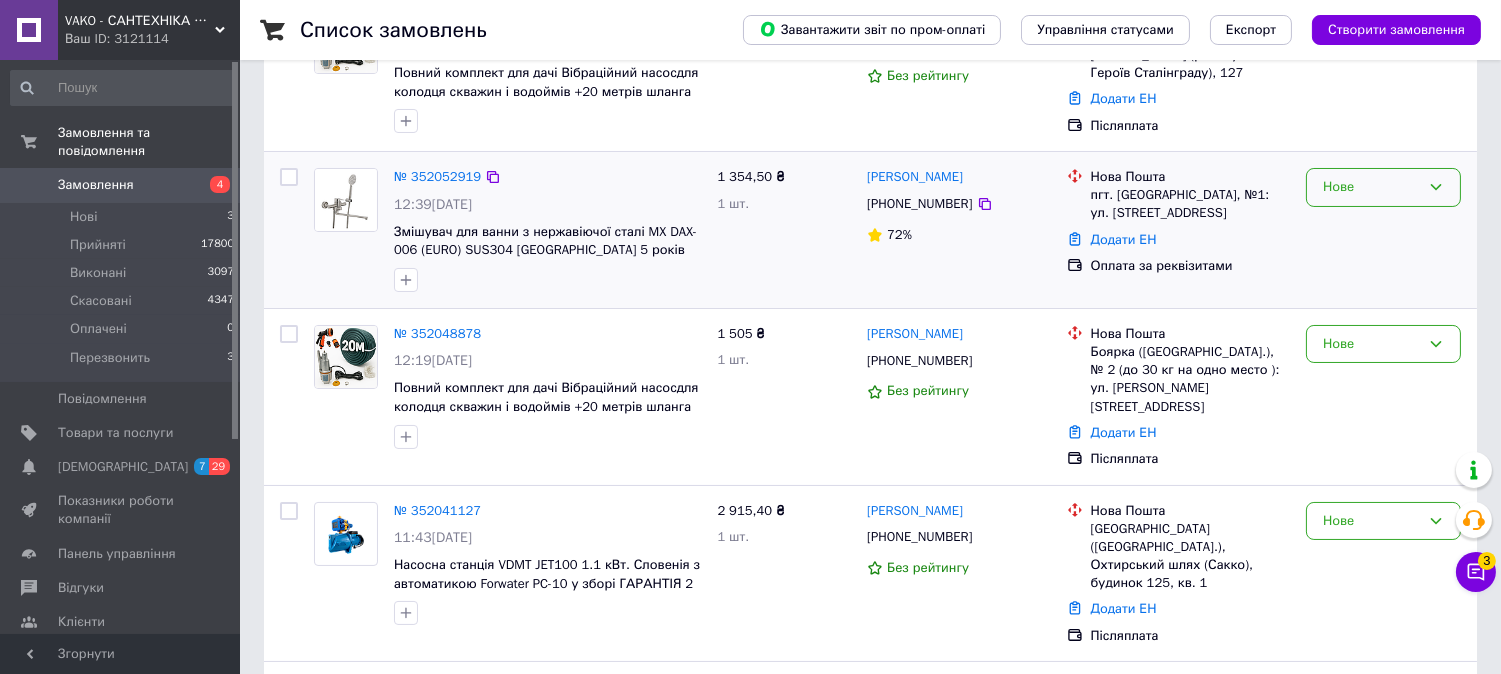 click on "Нове" at bounding box center [1371, 187] 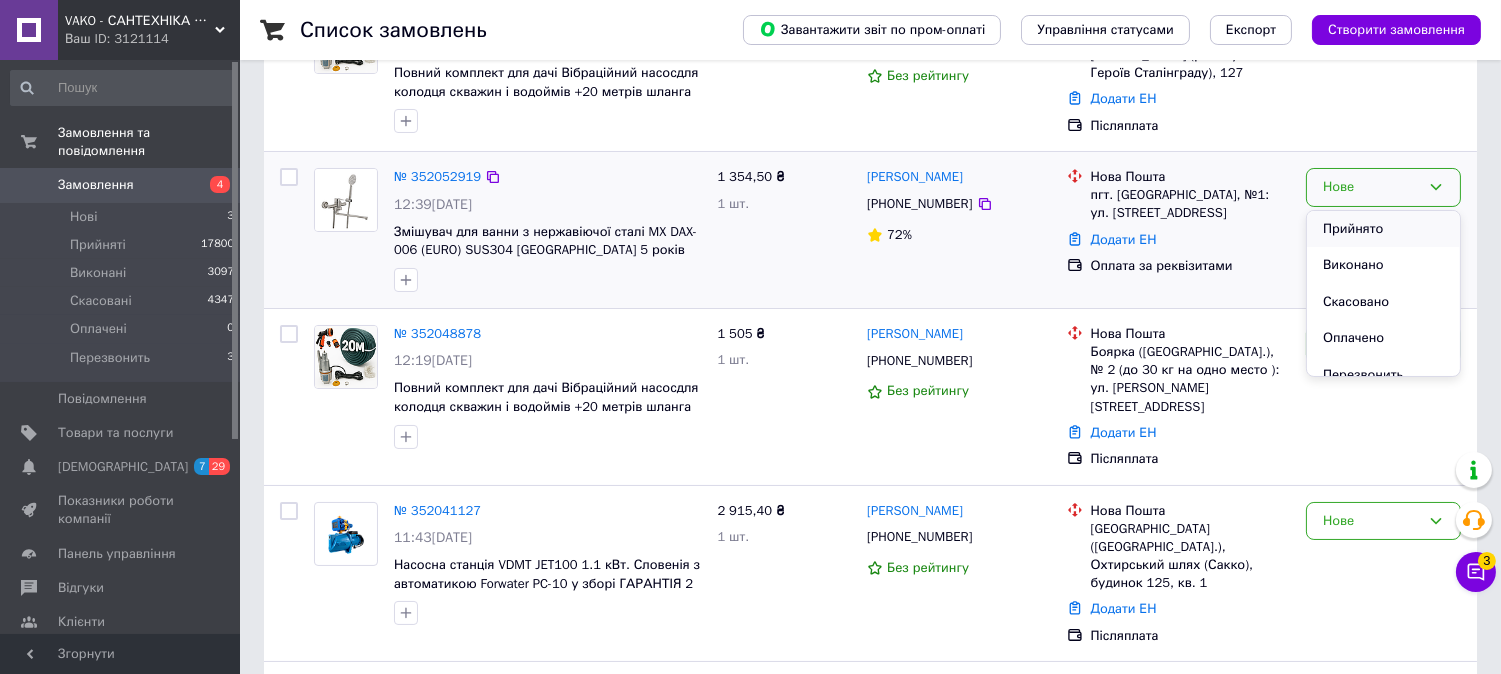 click on "Прийнято" at bounding box center [1383, 229] 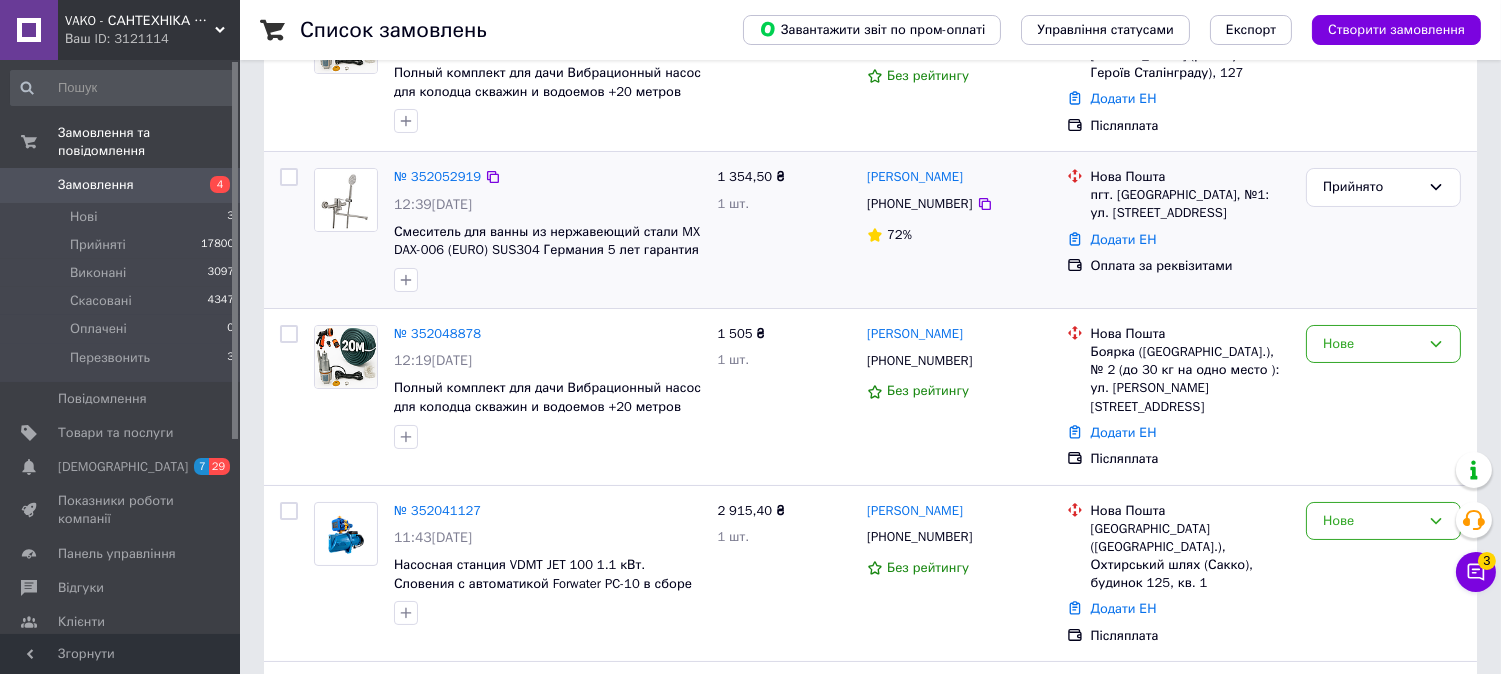 click at bounding box center [345, 200] 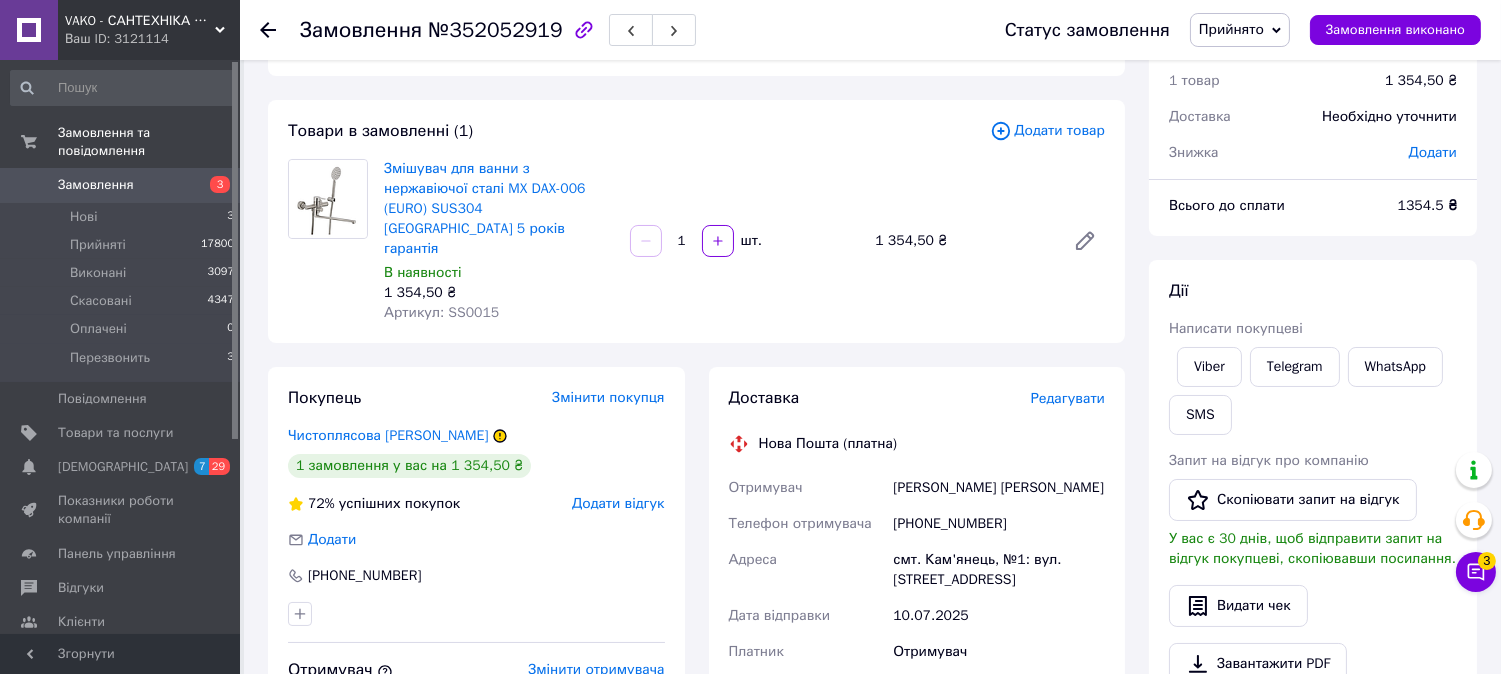 scroll, scrollTop: 111, scrollLeft: 0, axis: vertical 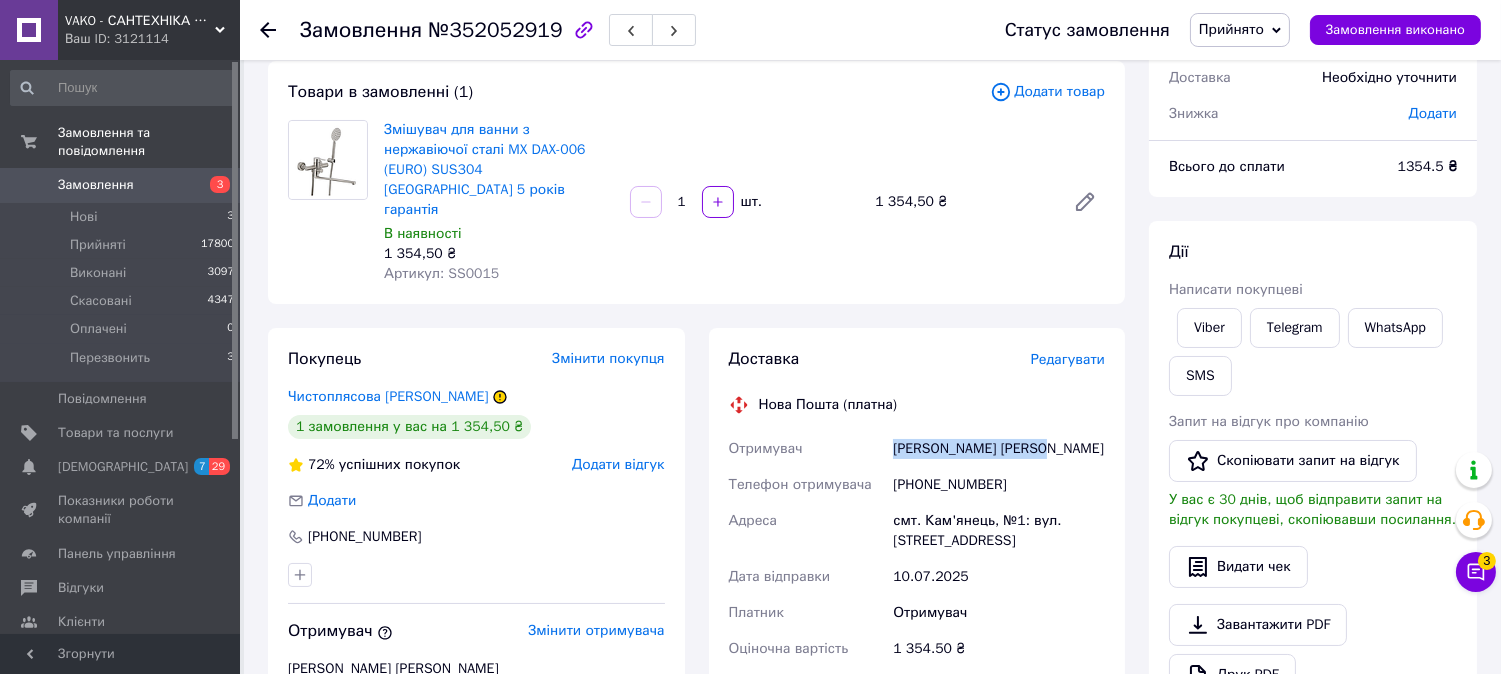 drag, startPoint x: 896, startPoint y: 411, endPoint x: 1052, endPoint y: 397, distance: 156.62694 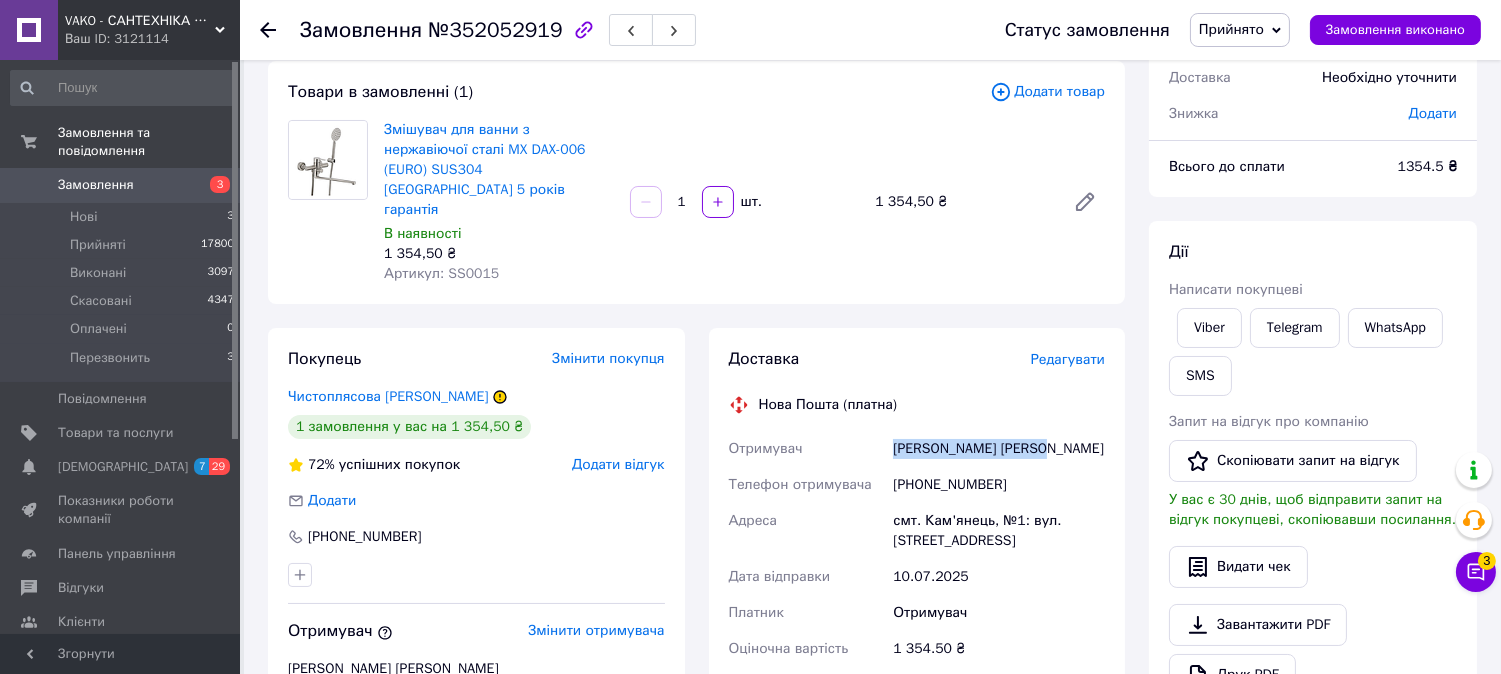 click on "Чистоплясова Людмила" at bounding box center [999, 449] 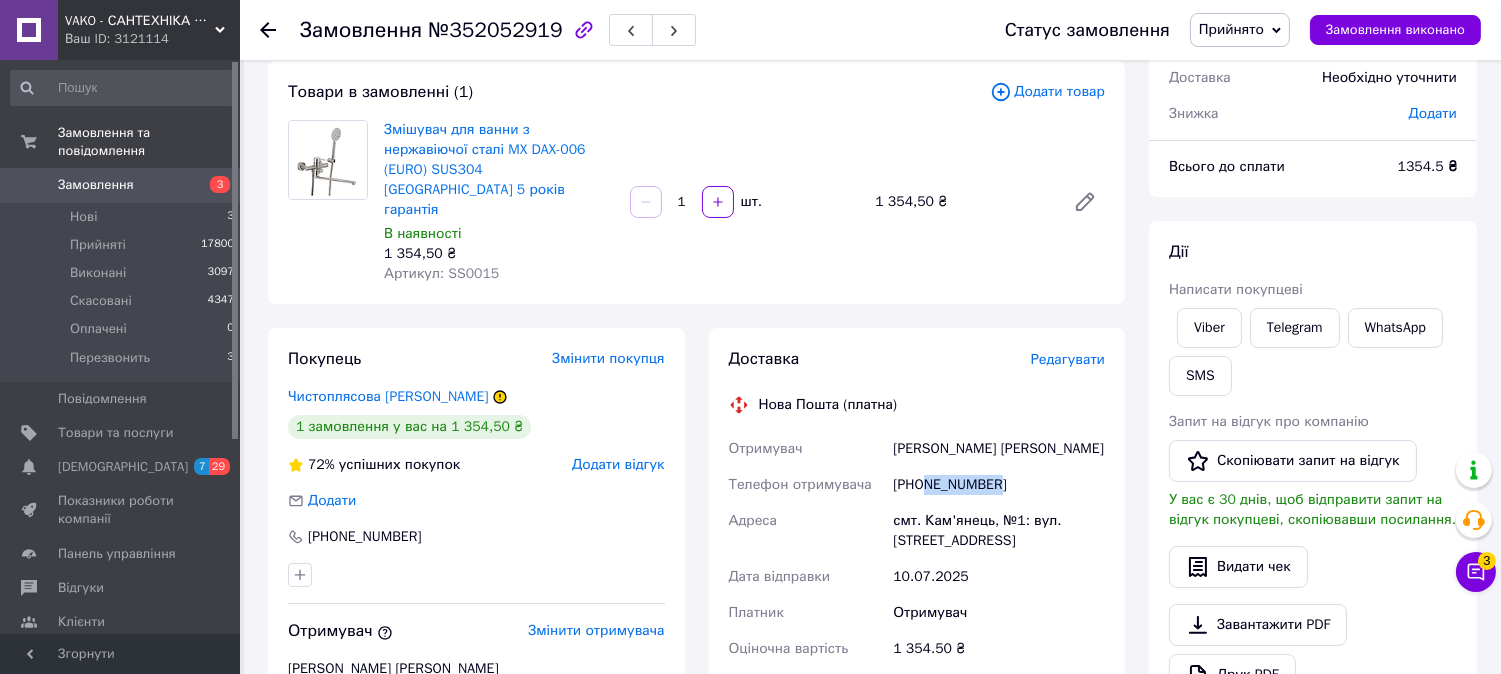 drag, startPoint x: 925, startPoint y: 447, endPoint x: 1003, endPoint y: 436, distance: 78.77182 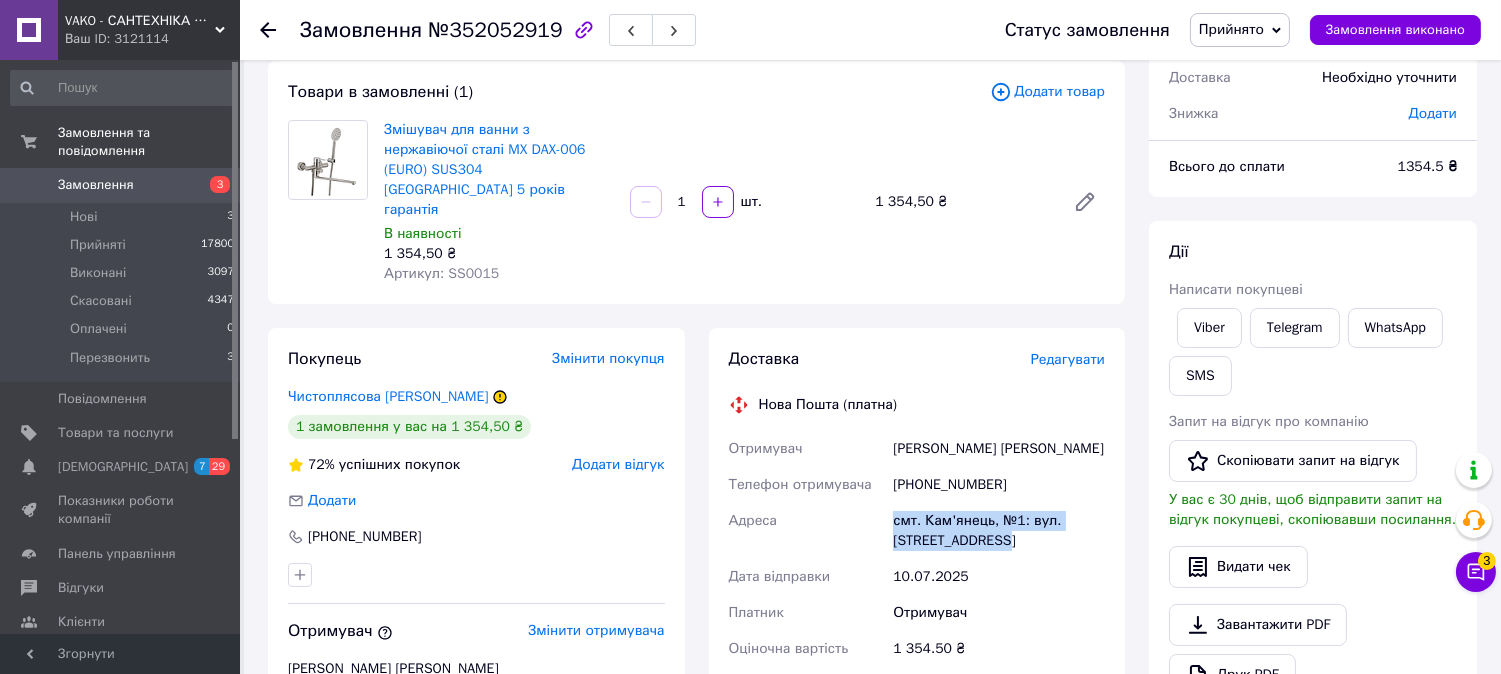 drag, startPoint x: 891, startPoint y: 481, endPoint x: 1006, endPoint y: 505, distance: 117.47766 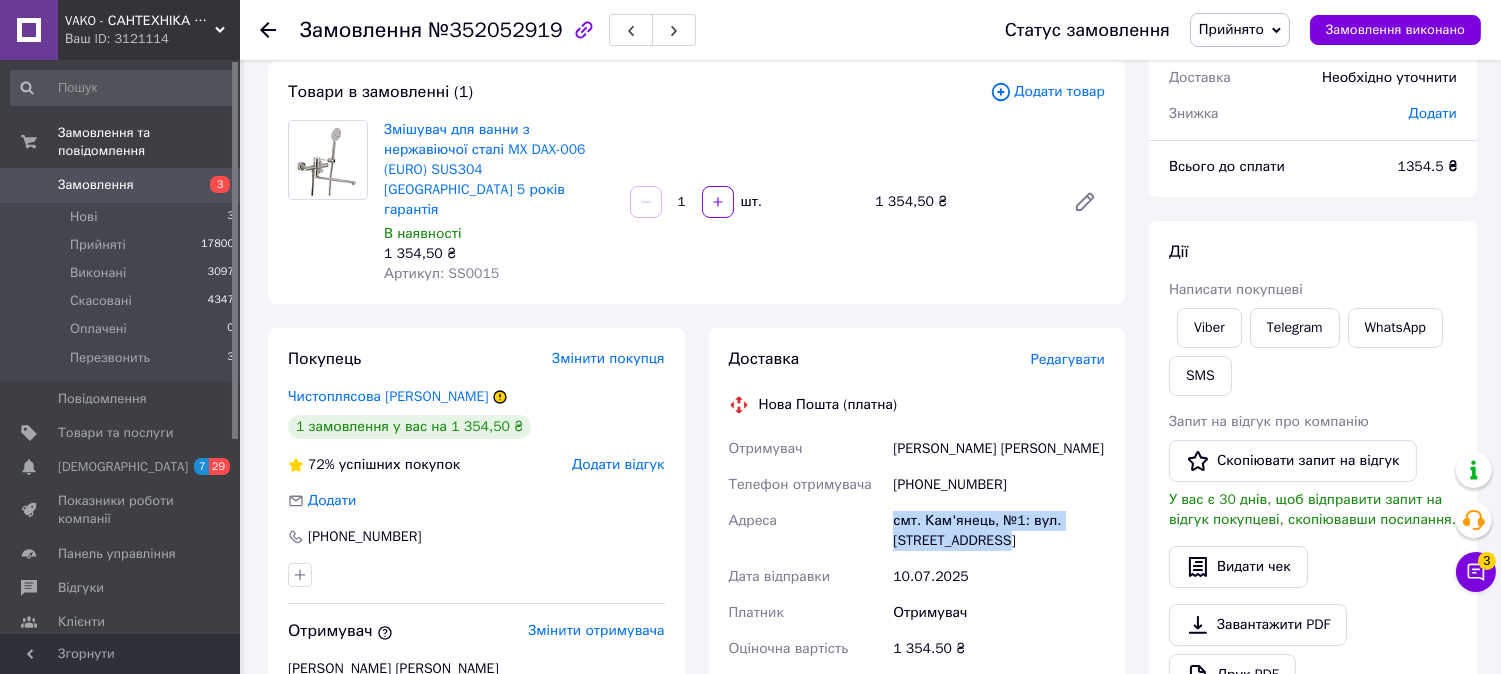 click on "смт. Кам'янець, №1: вул. Криворізька, 12" at bounding box center [999, 531] 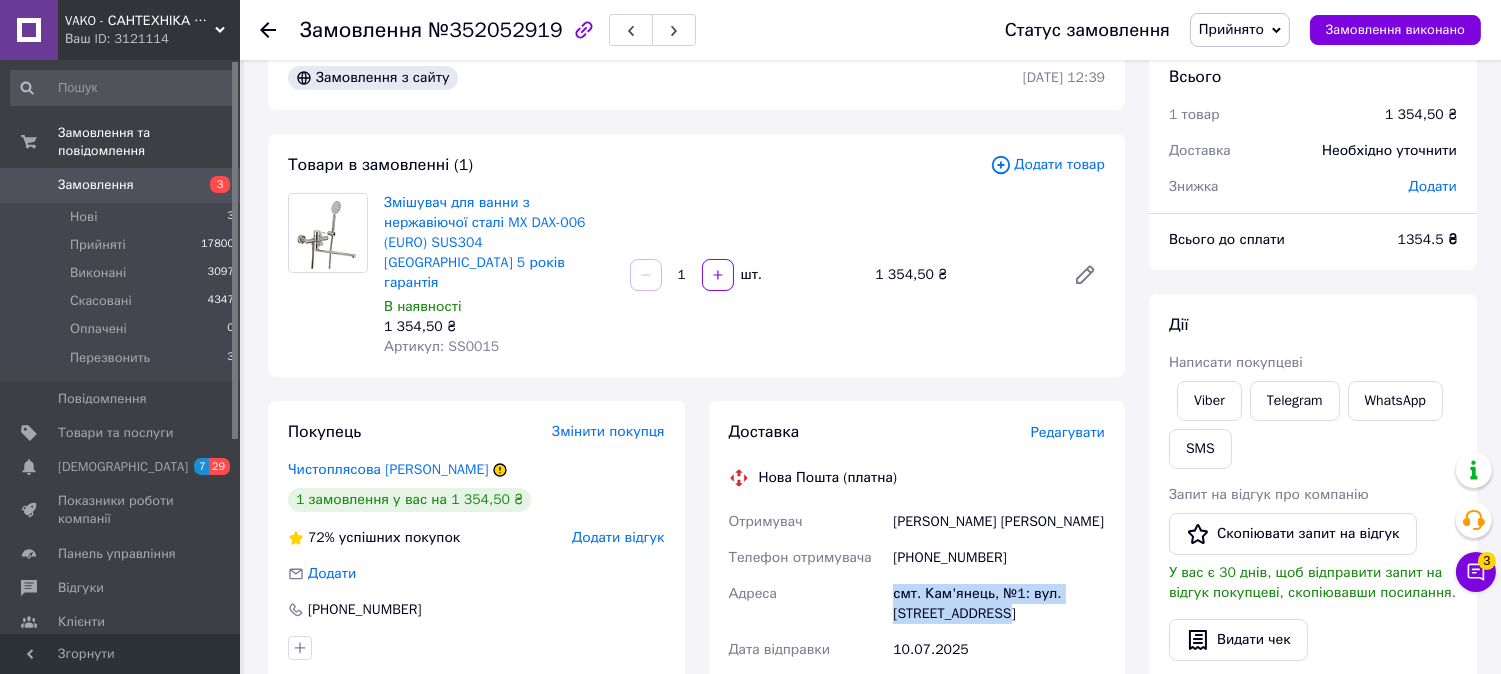 scroll, scrollTop: 0, scrollLeft: 0, axis: both 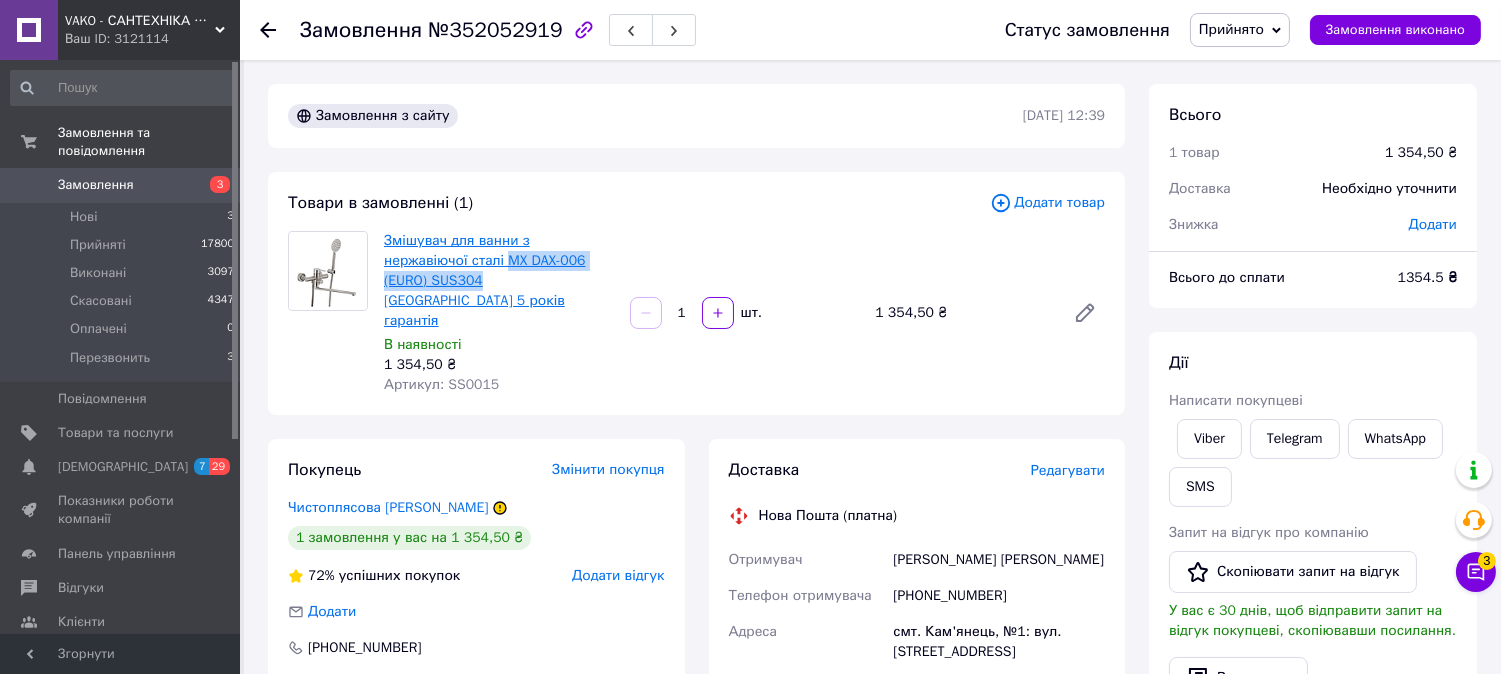 drag, startPoint x: 602, startPoint y: 262, endPoint x: 421, endPoint y: 257, distance: 181.06905 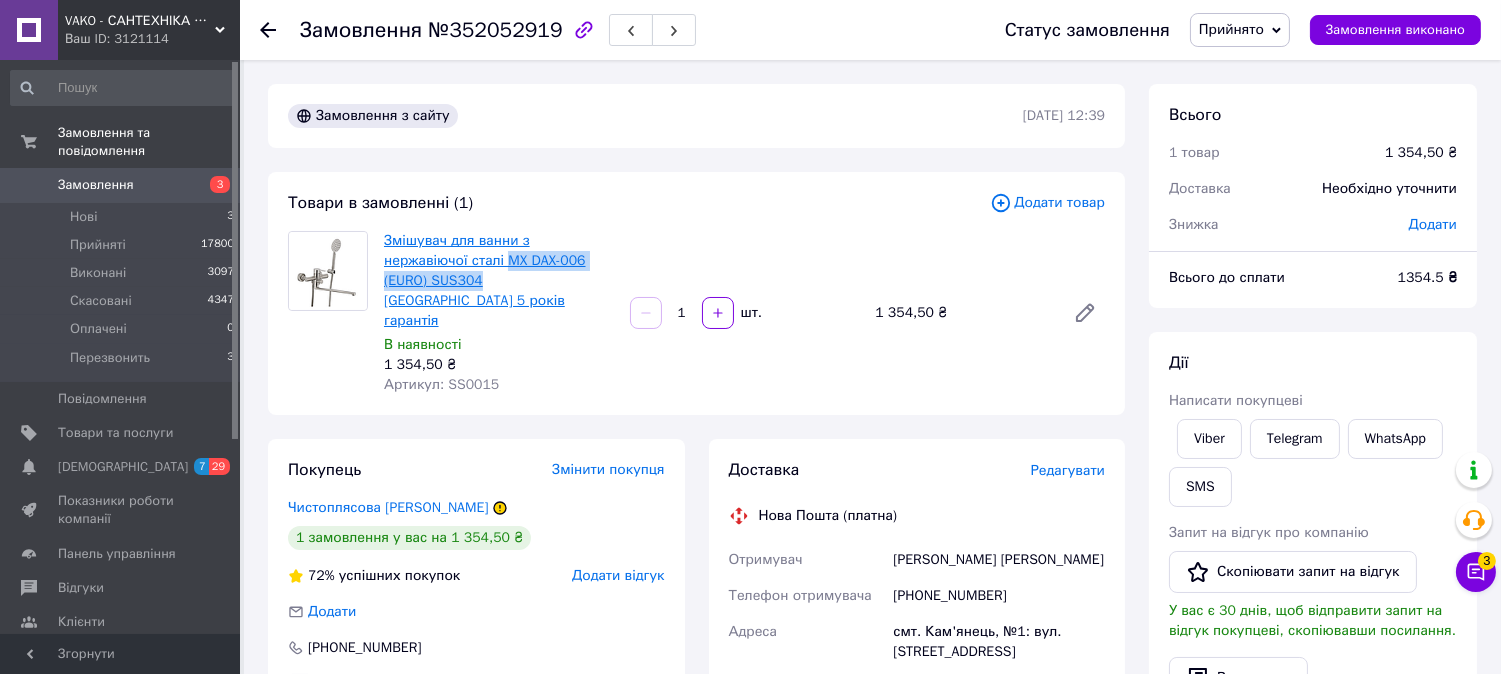 click on "Змішувач для ванни з нержавіючої сталі MX DAX-006 (EURO) SUS304 [GEOGRAPHIC_DATA] 5 років гарантія" at bounding box center (499, 281) 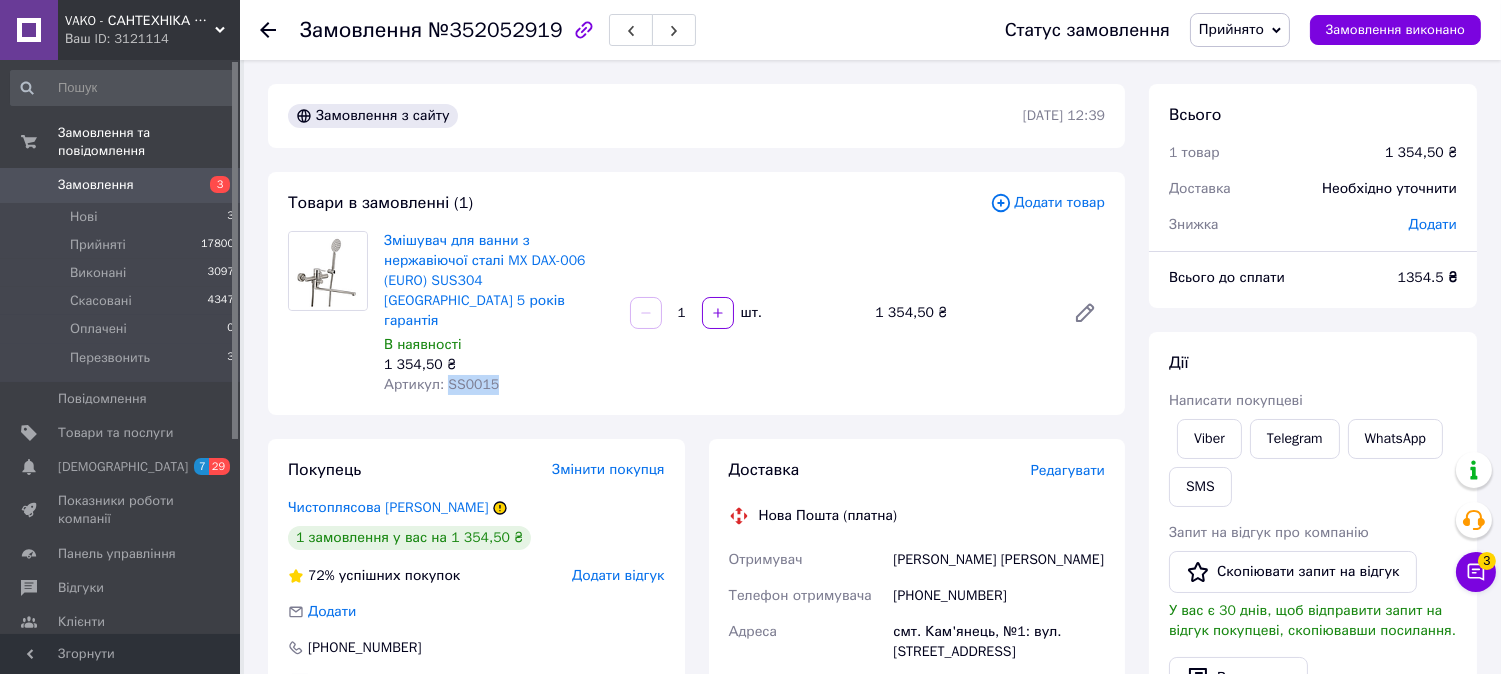 drag, startPoint x: 447, startPoint y: 343, endPoint x: 507, endPoint y: 338, distance: 60.207973 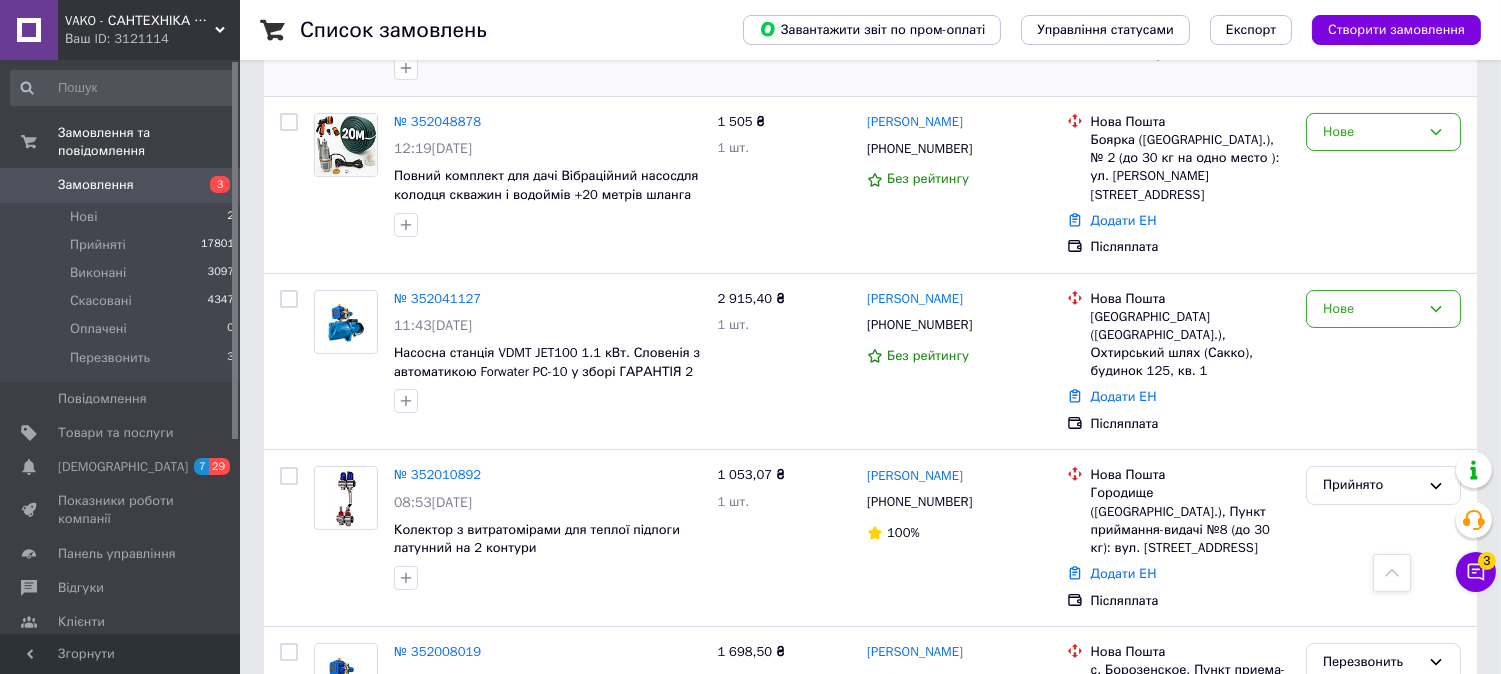 scroll, scrollTop: 444, scrollLeft: 0, axis: vertical 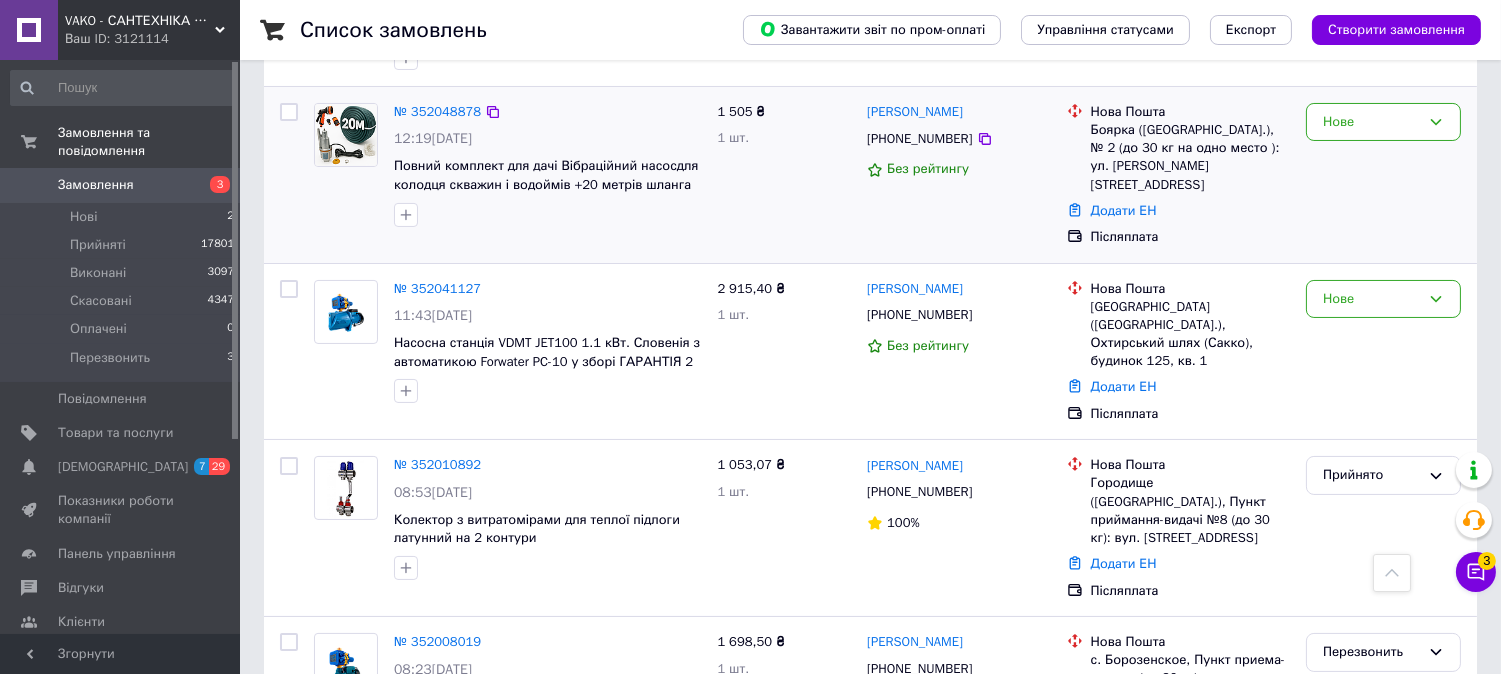 drag, startPoint x: 1344, startPoint y: 112, endPoint x: 1332, endPoint y: 142, distance: 32.31099 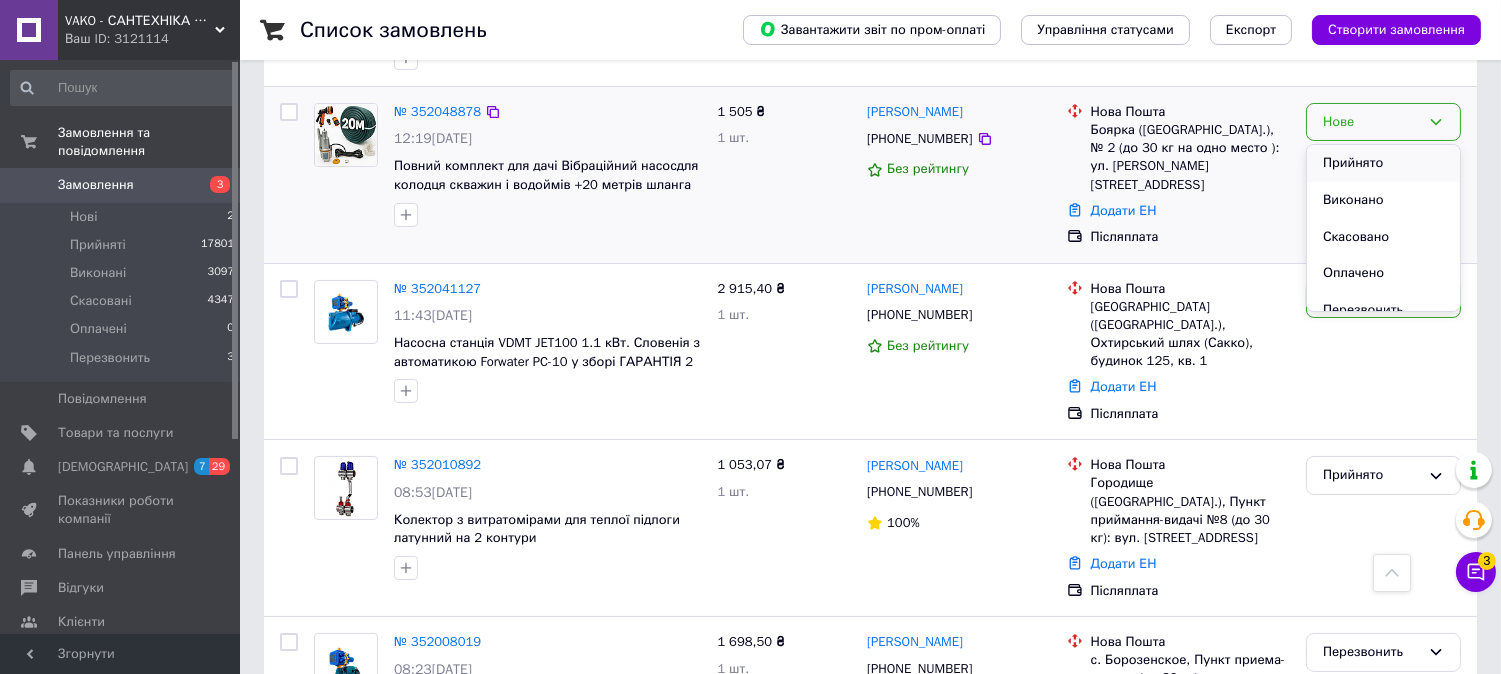 click on "Прийнято" at bounding box center (1383, 163) 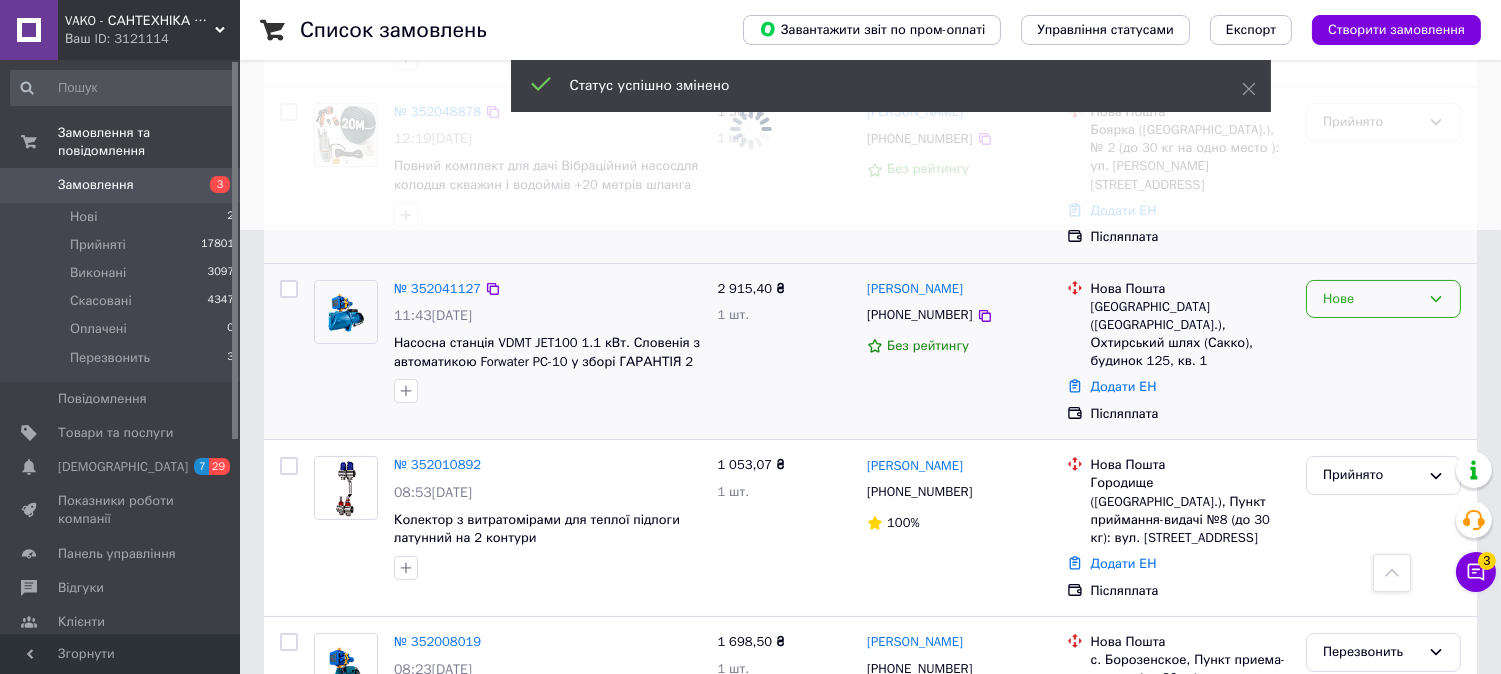 click on "Нове" at bounding box center (1371, 299) 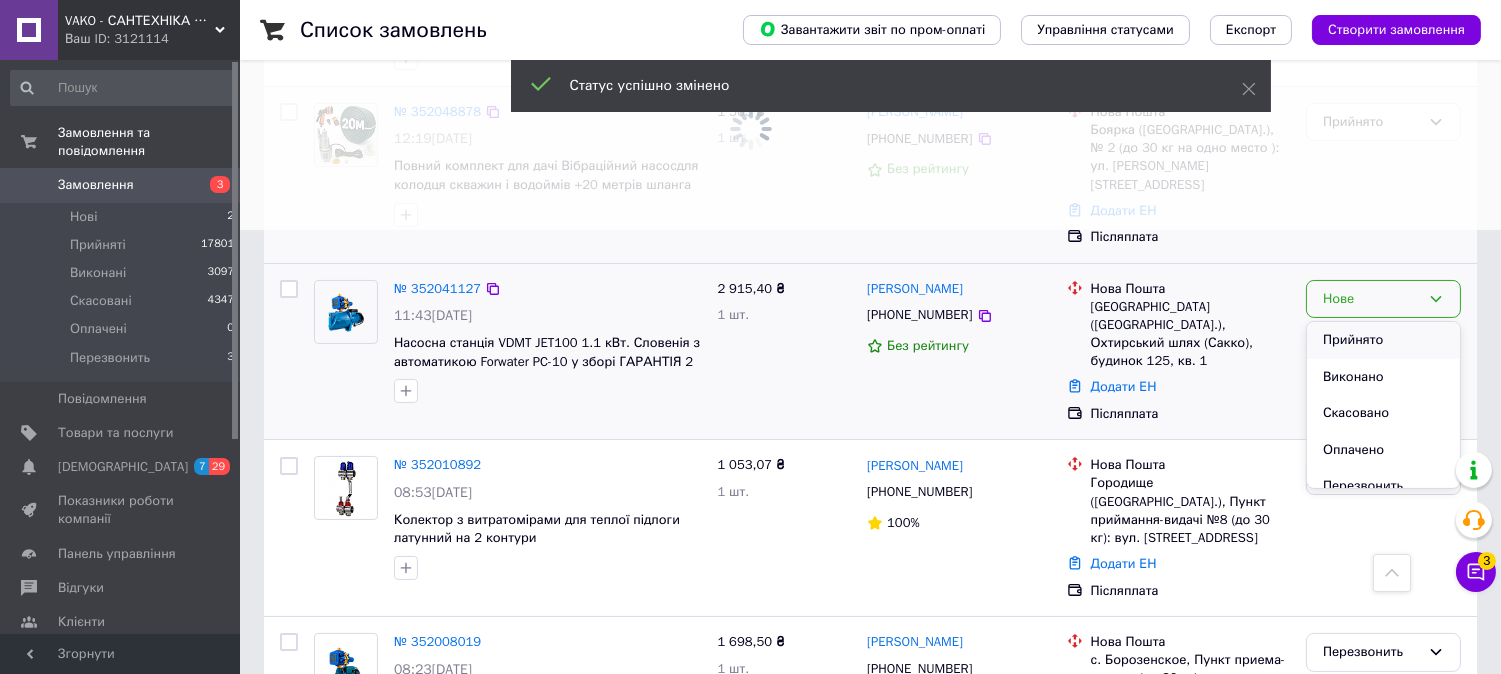 click on "Прийнято" at bounding box center (1383, 340) 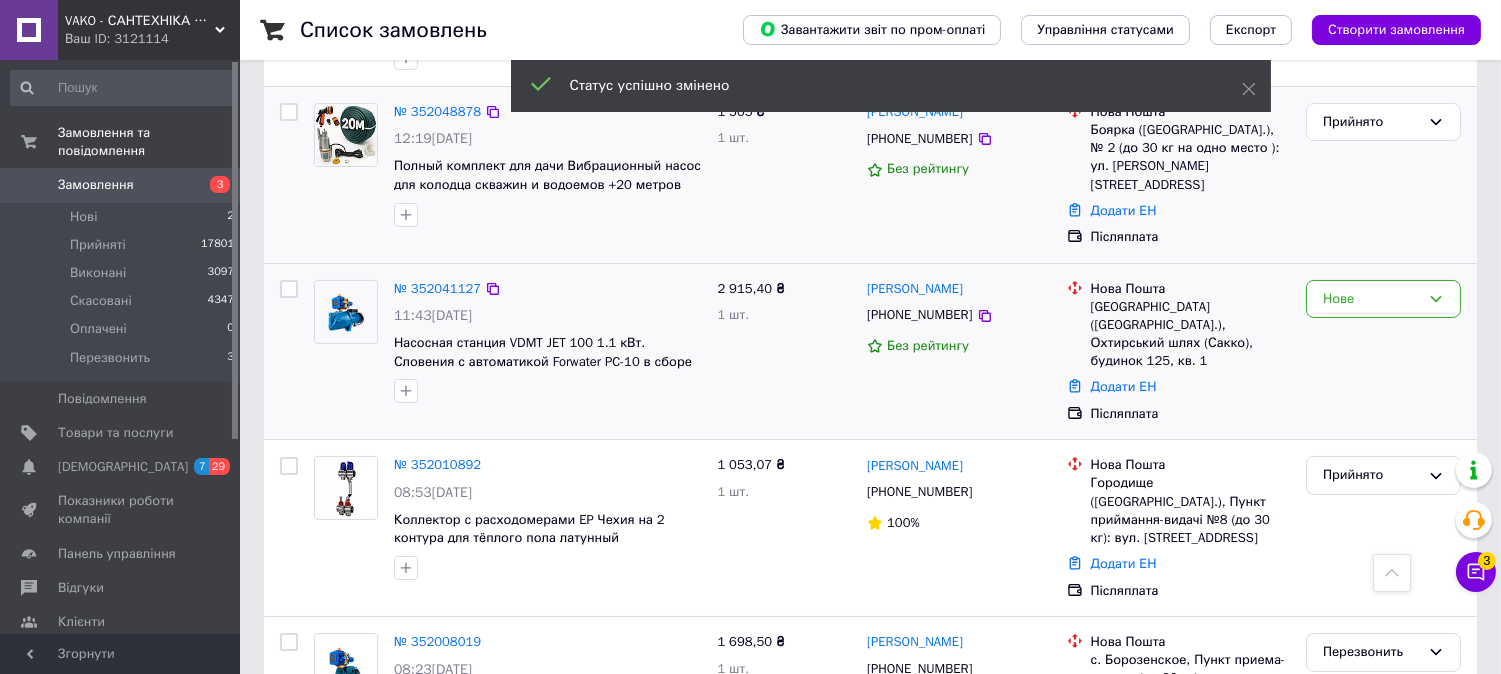 click at bounding box center [346, 135] 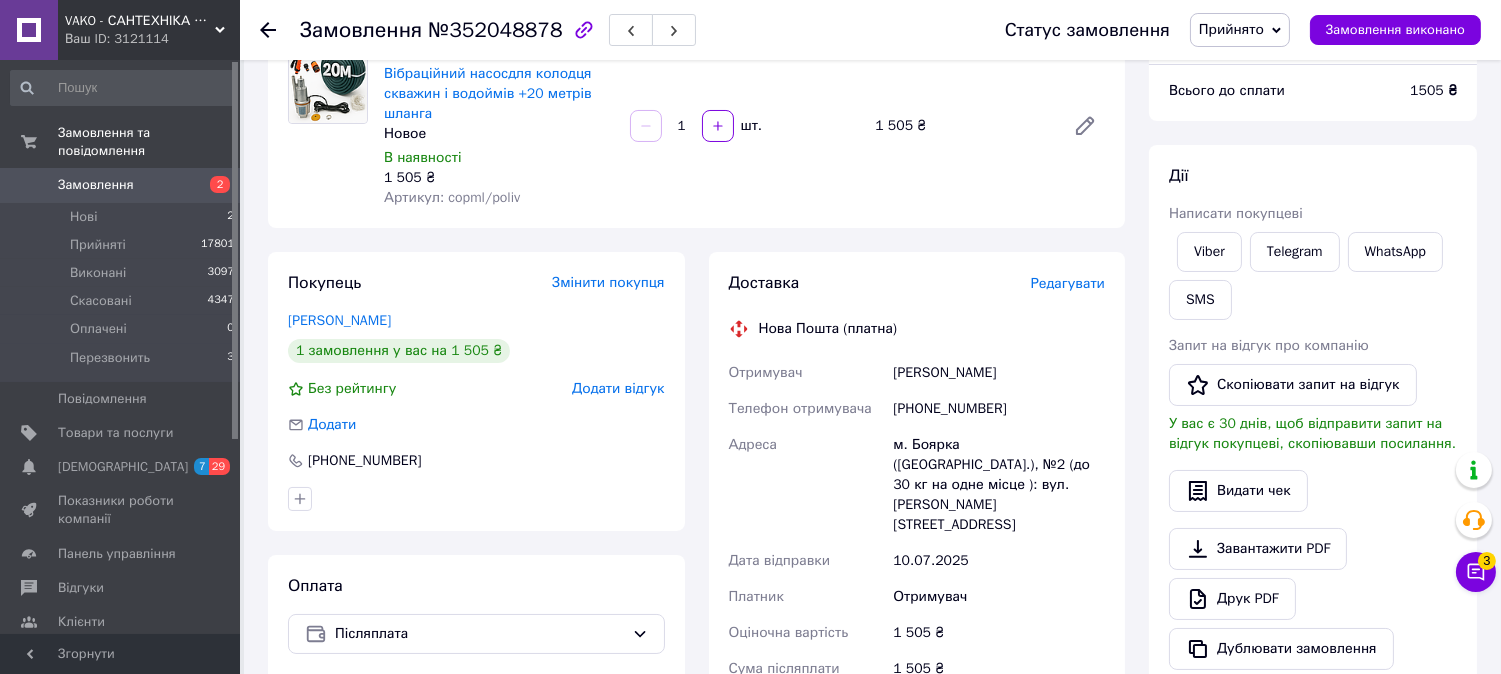 scroll, scrollTop: 222, scrollLeft: 0, axis: vertical 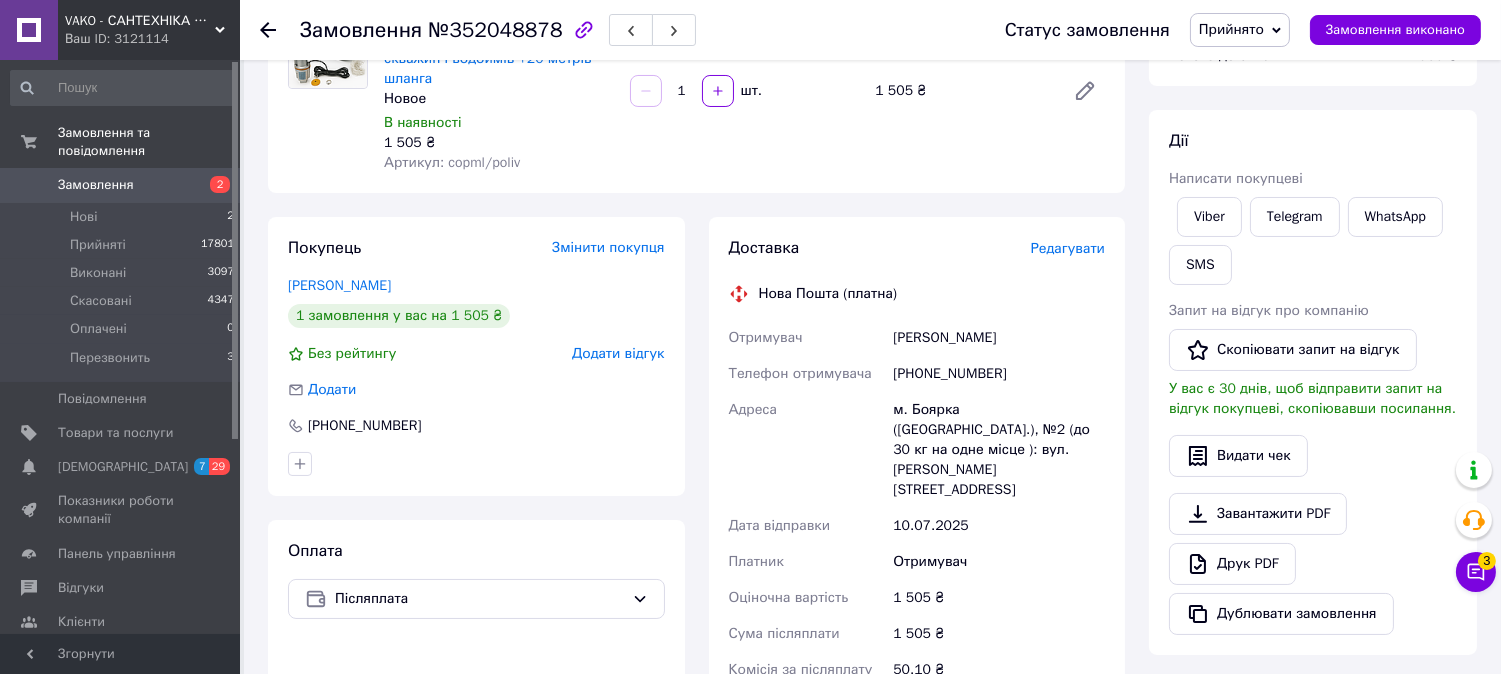 drag, startPoint x: 895, startPoint y: 331, endPoint x: 1041, endPoint y: 323, distance: 146.21901 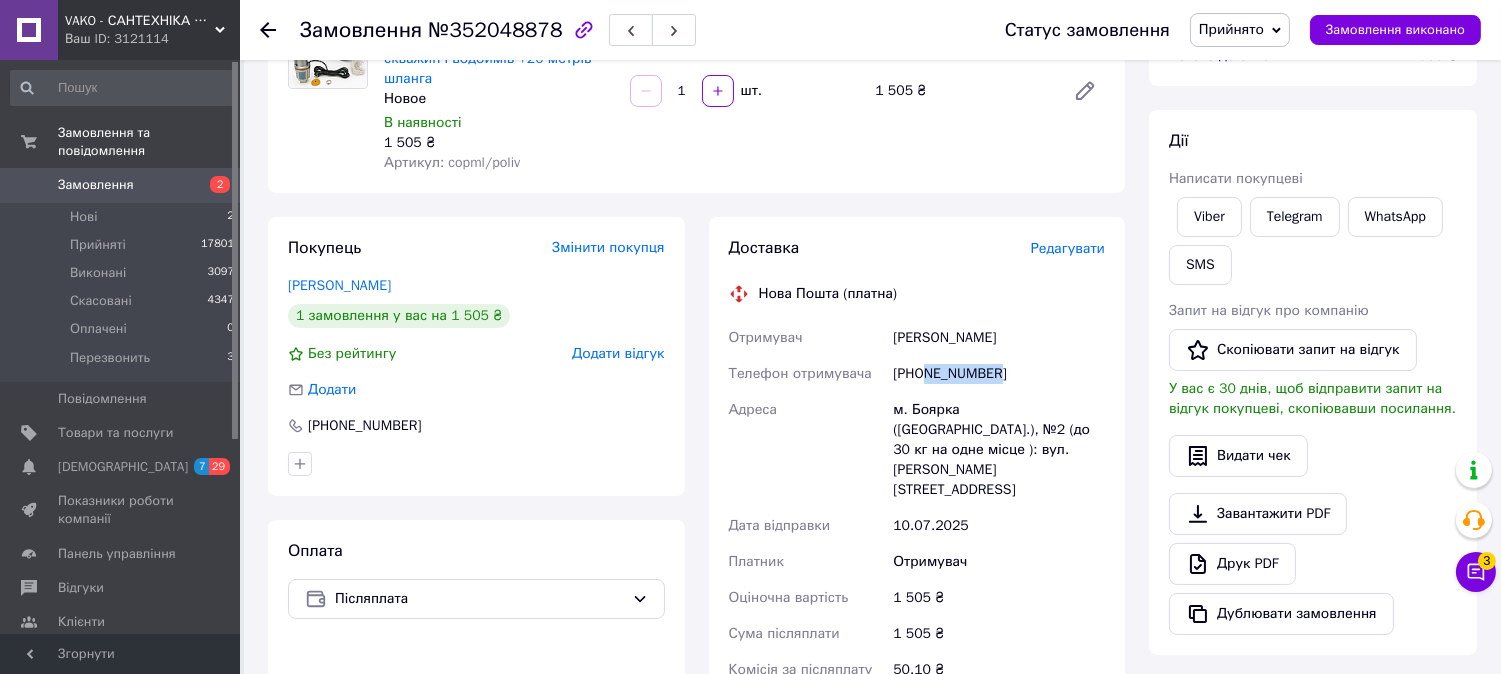 drag, startPoint x: 923, startPoint y: 373, endPoint x: 1006, endPoint y: 365, distance: 83.38465 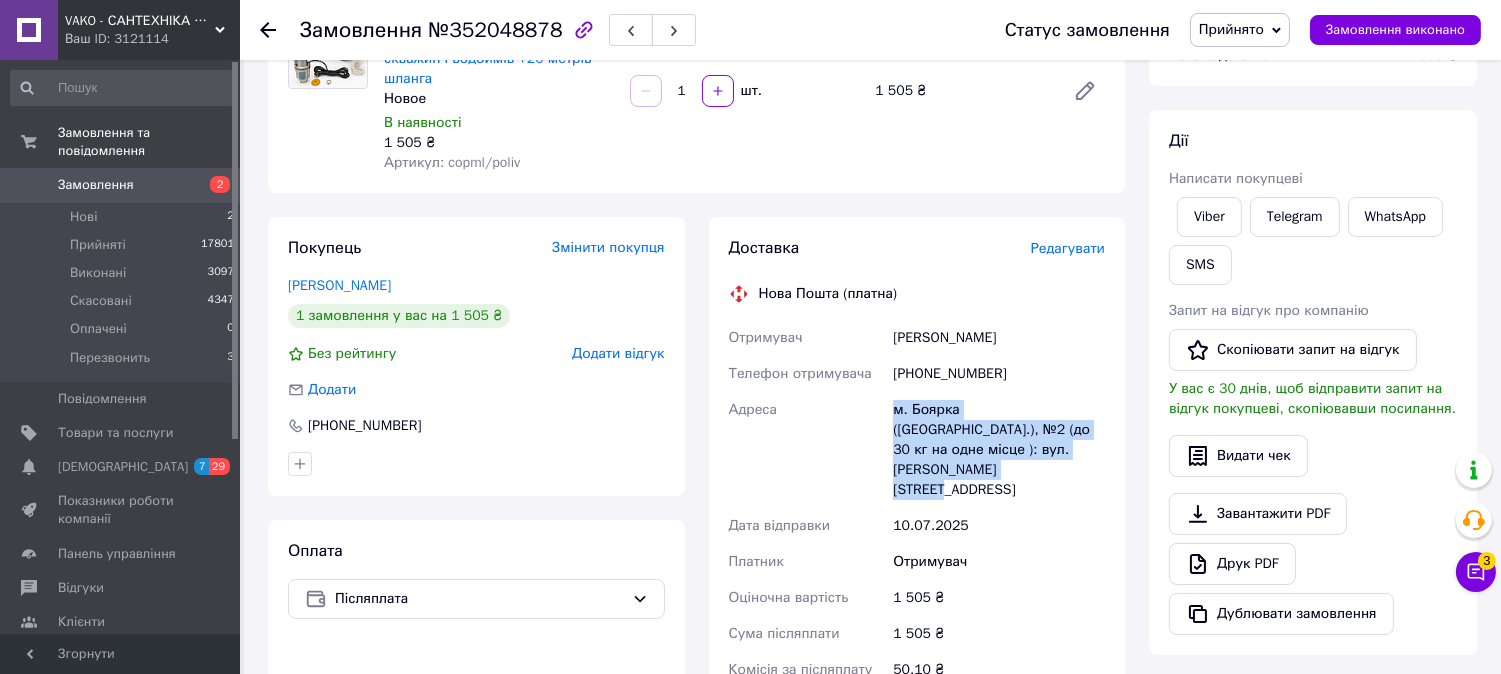 drag, startPoint x: 894, startPoint y: 408, endPoint x: 1084, endPoint y: 454, distance: 195.48914 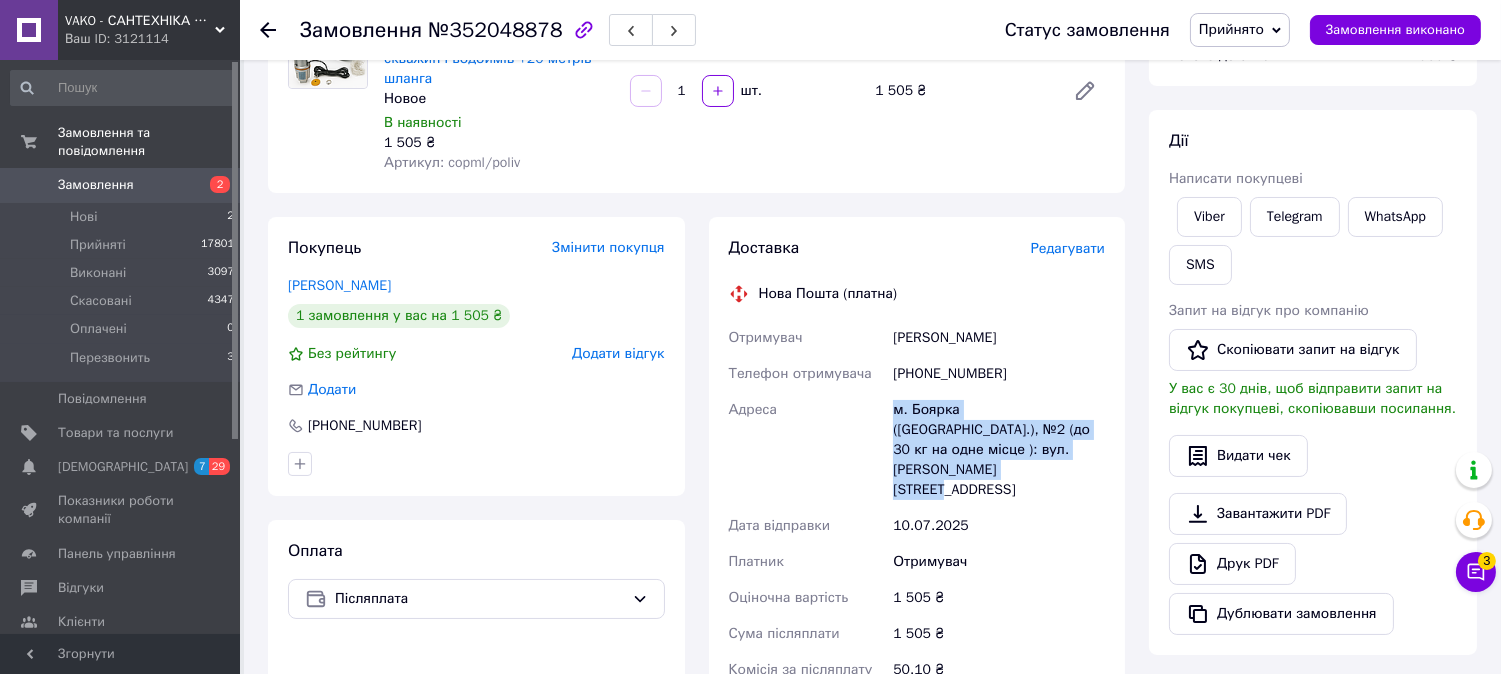 click on "м. Боярка (Київська обл.), №2 (до 30 кг на одне місце ): вул. Богдана Хмельницького, 98" at bounding box center (999, 450) 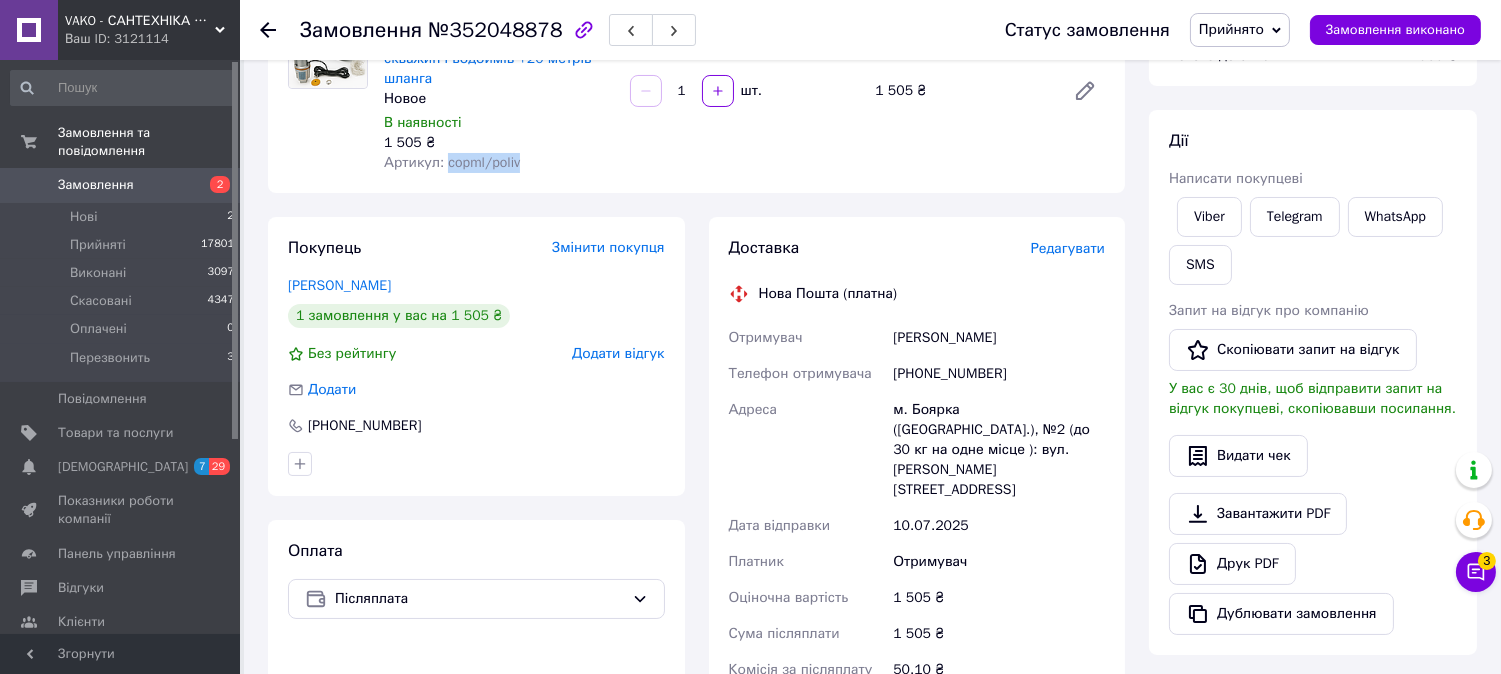 drag, startPoint x: 445, startPoint y: 161, endPoint x: 583, endPoint y: 170, distance: 138.29317 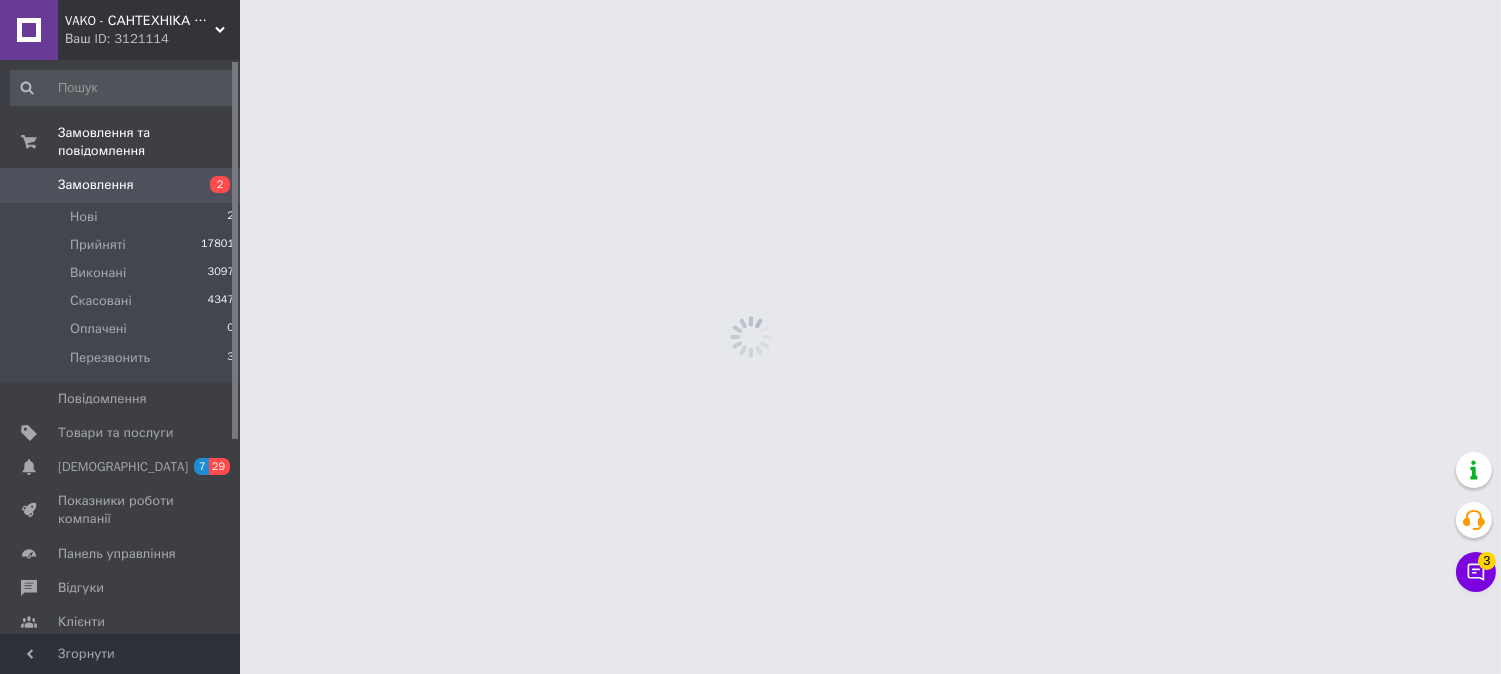 scroll, scrollTop: 0, scrollLeft: 0, axis: both 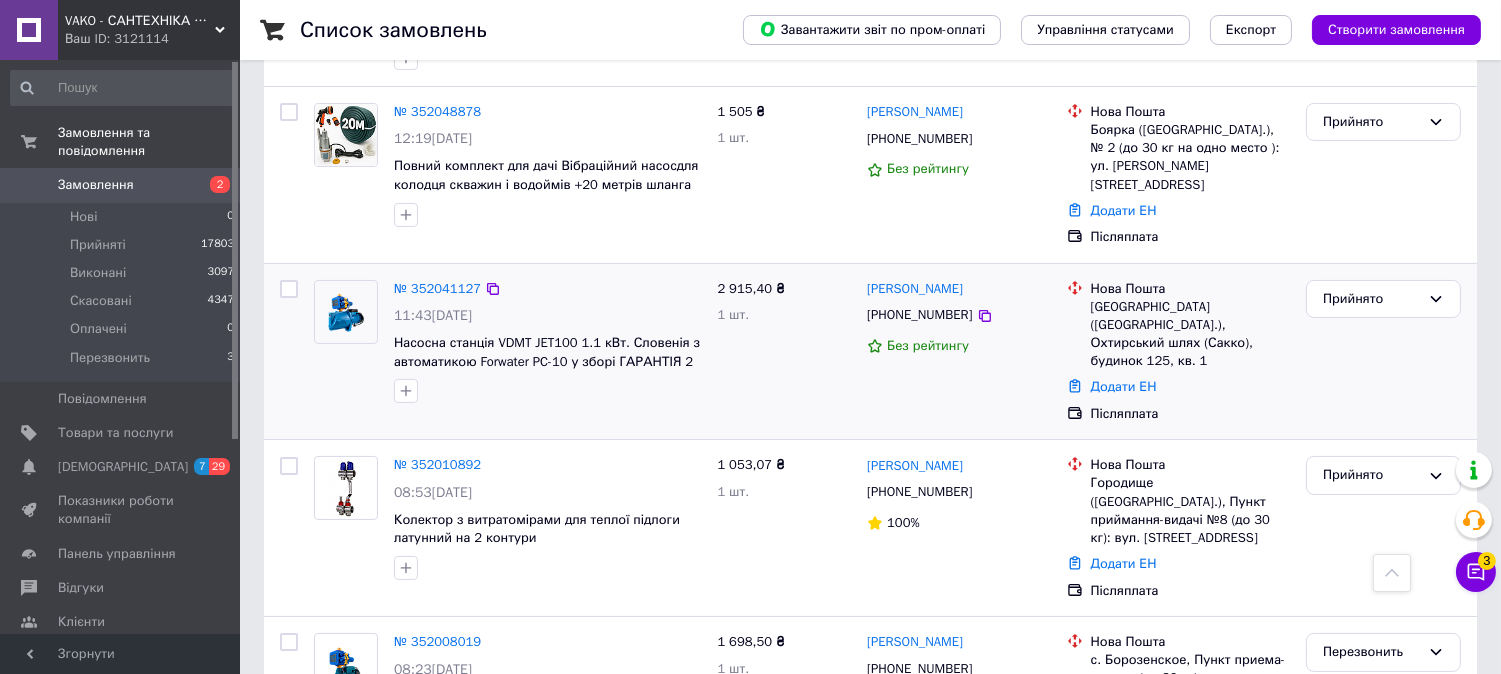 click at bounding box center (346, 312) 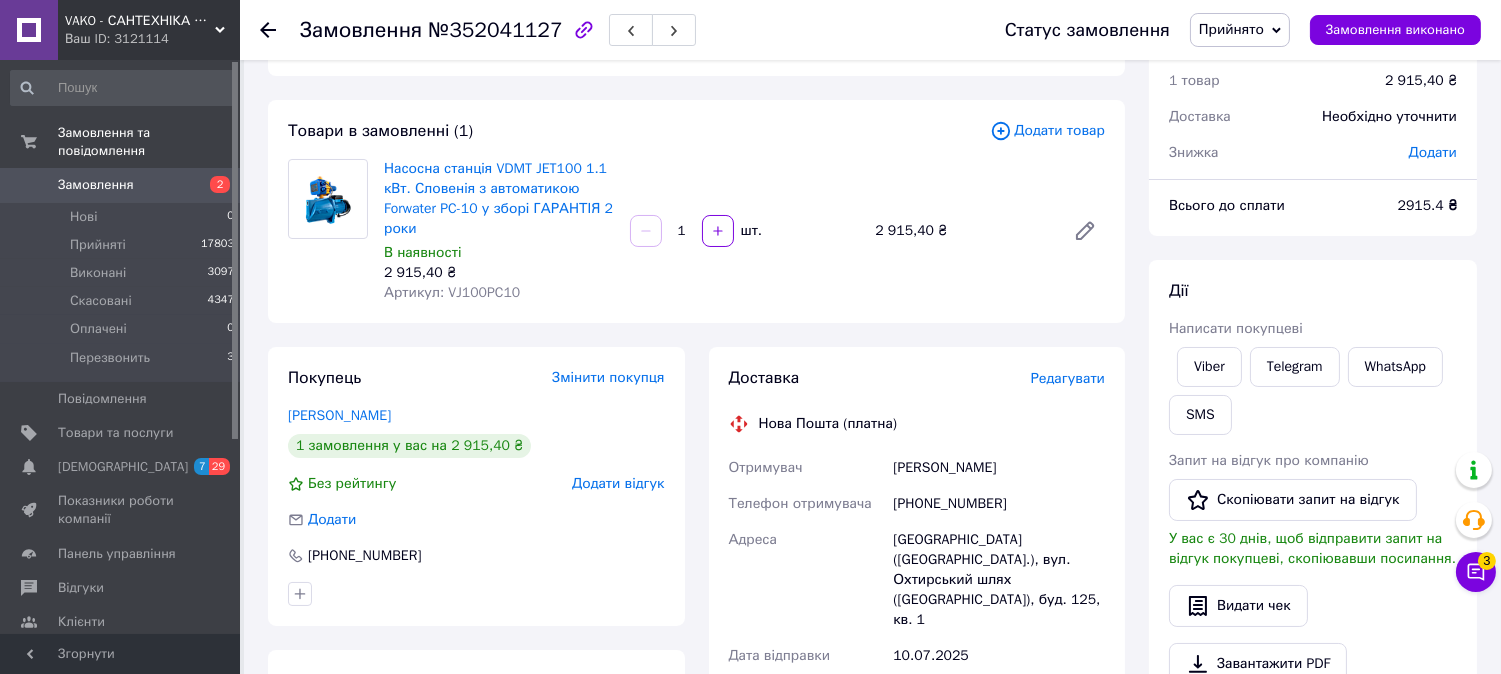 scroll, scrollTop: 111, scrollLeft: 0, axis: vertical 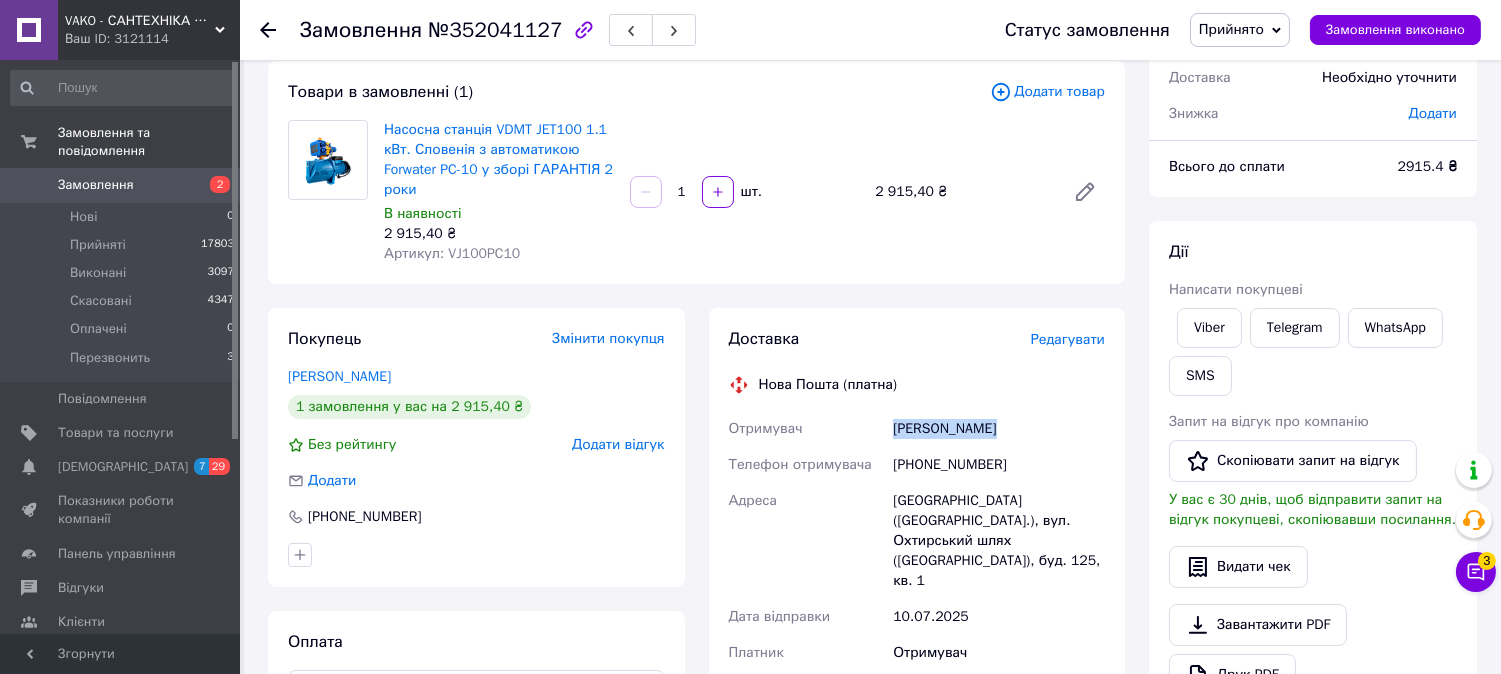 drag, startPoint x: 895, startPoint y: 425, endPoint x: 990, endPoint y: 421, distance: 95.084175 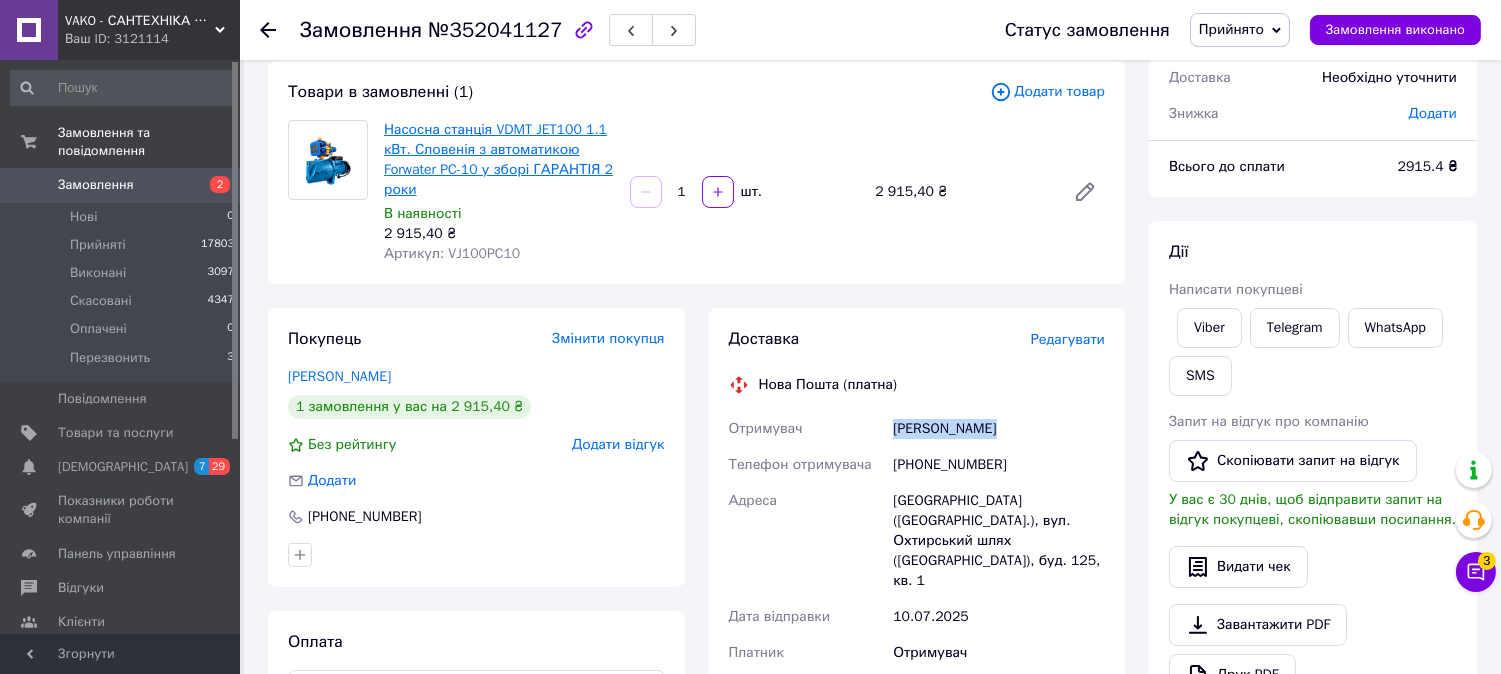 copy on "[PERSON_NAME]" 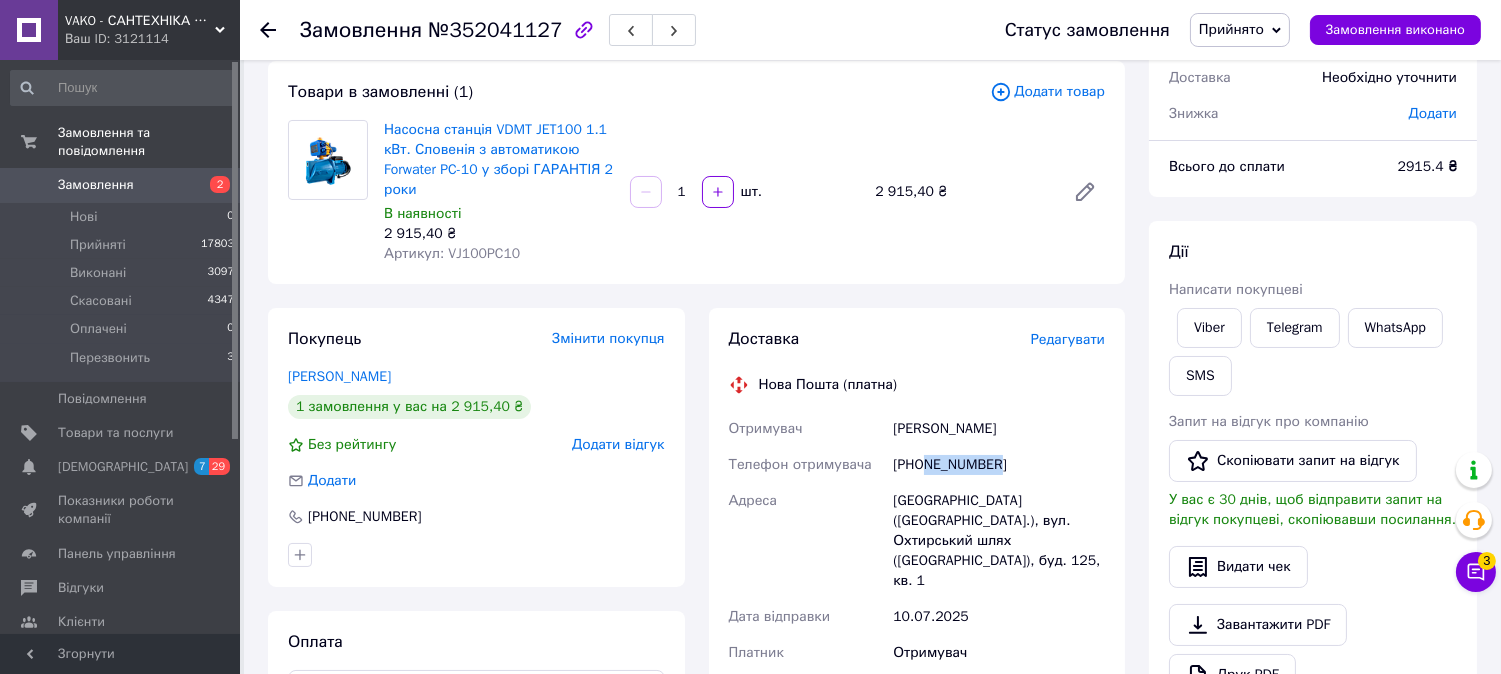 drag, startPoint x: 925, startPoint y: 462, endPoint x: 1031, endPoint y: 456, distance: 106.16968 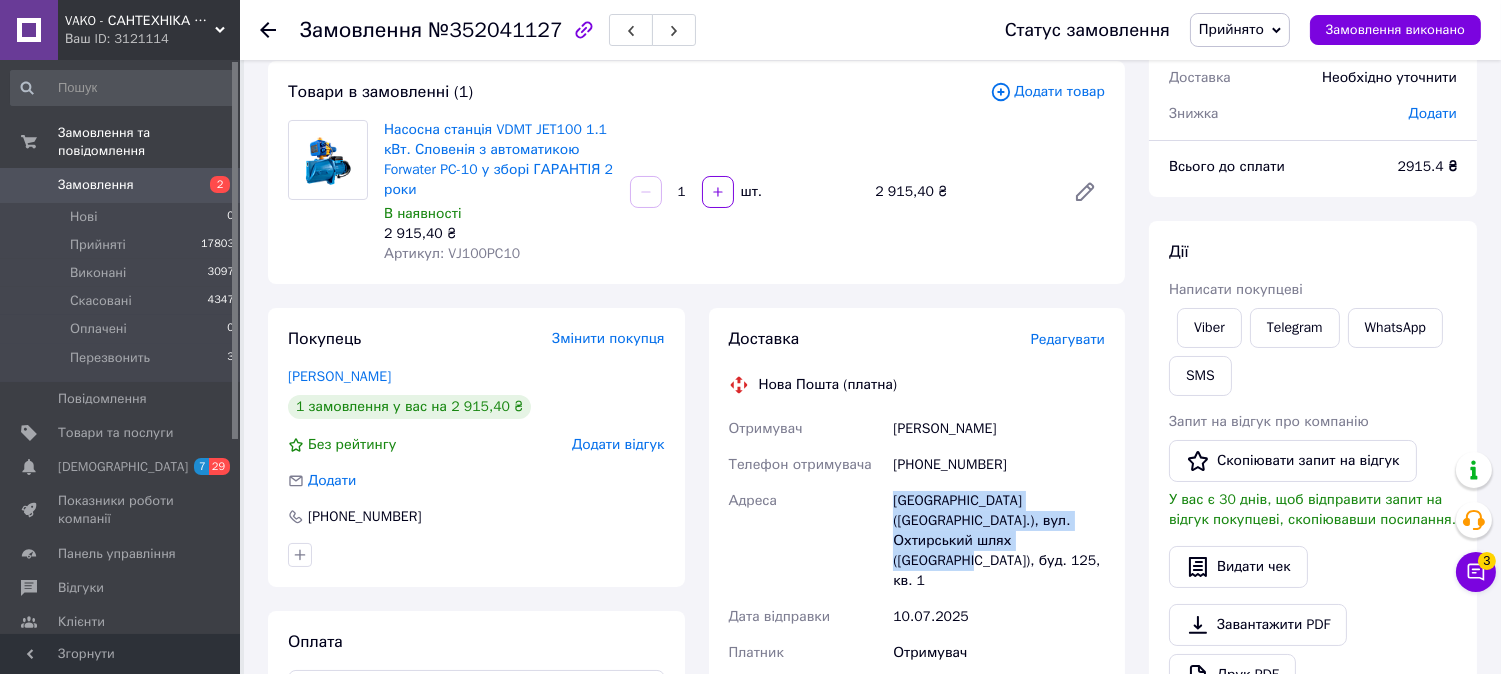 drag, startPoint x: 894, startPoint y: 498, endPoint x: 964, endPoint y: 533, distance: 78.26238 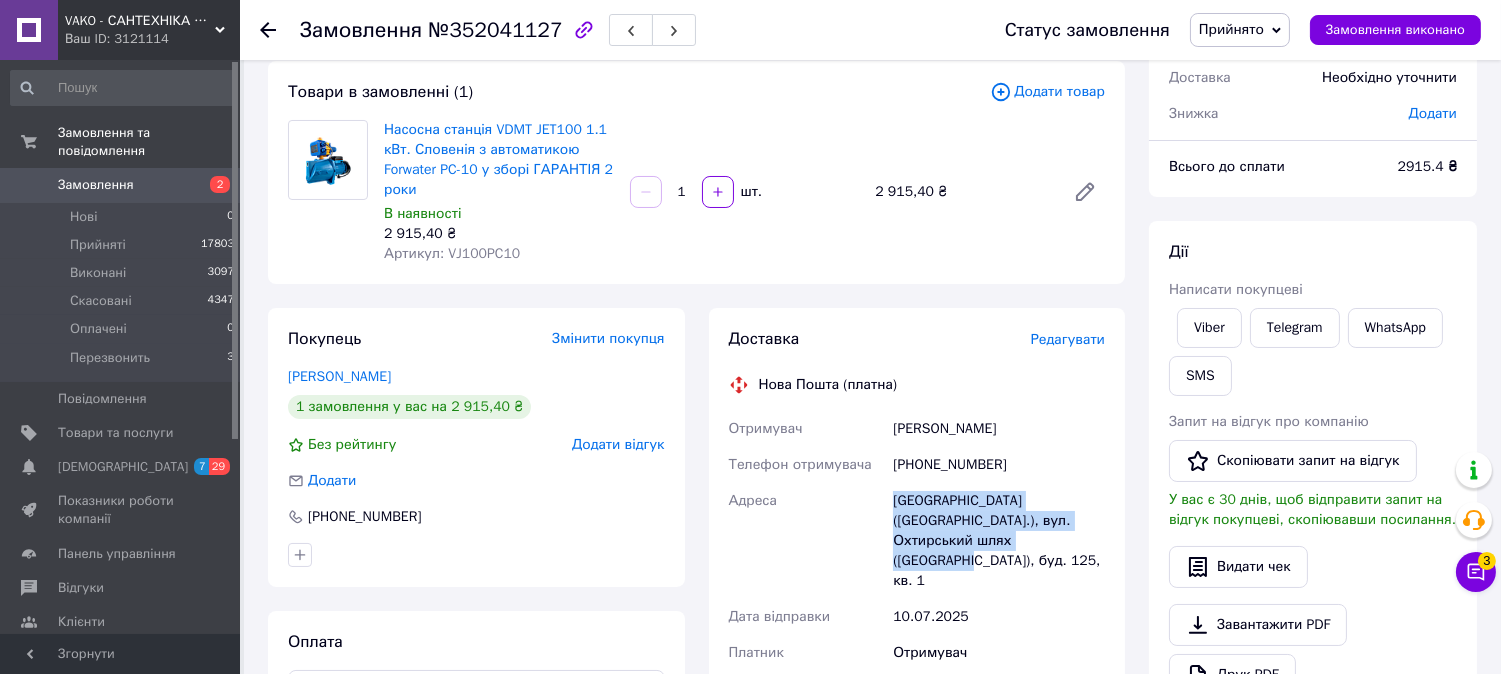 click on "[GEOGRAPHIC_DATA] ([GEOGRAPHIC_DATA].), вул. Охтирський шлях ([GEOGRAPHIC_DATA]), буд. 125, кв. 1" at bounding box center [999, 541] 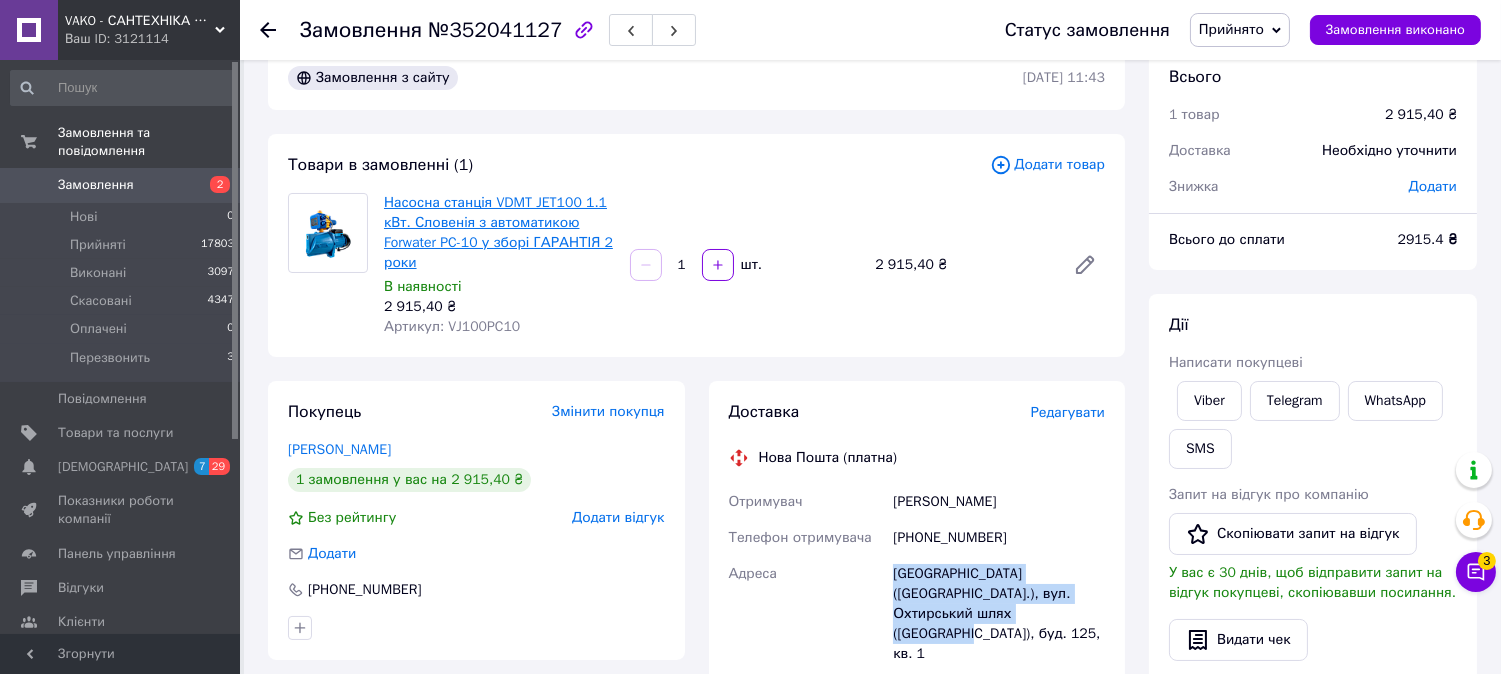 scroll, scrollTop: 0, scrollLeft: 0, axis: both 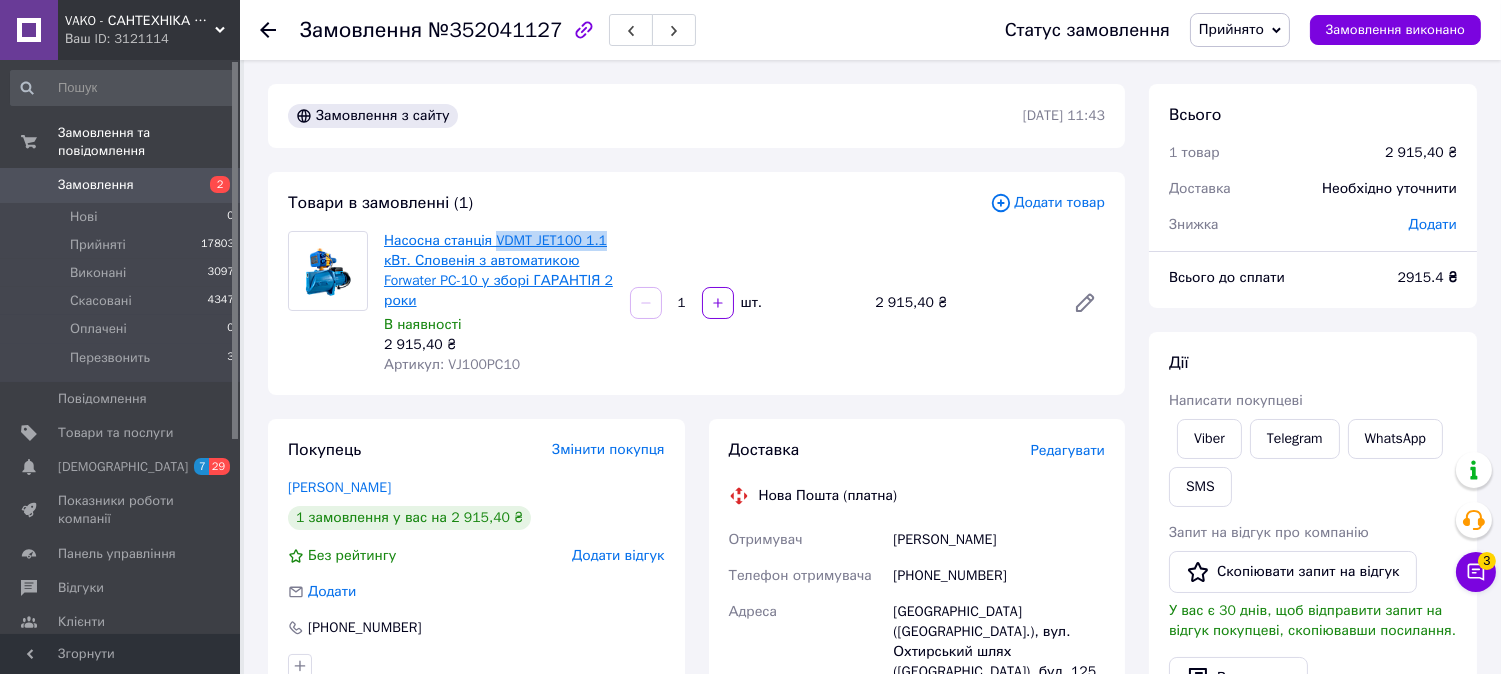 drag, startPoint x: 602, startPoint y: 236, endPoint x: 492, endPoint y: 238, distance: 110.01818 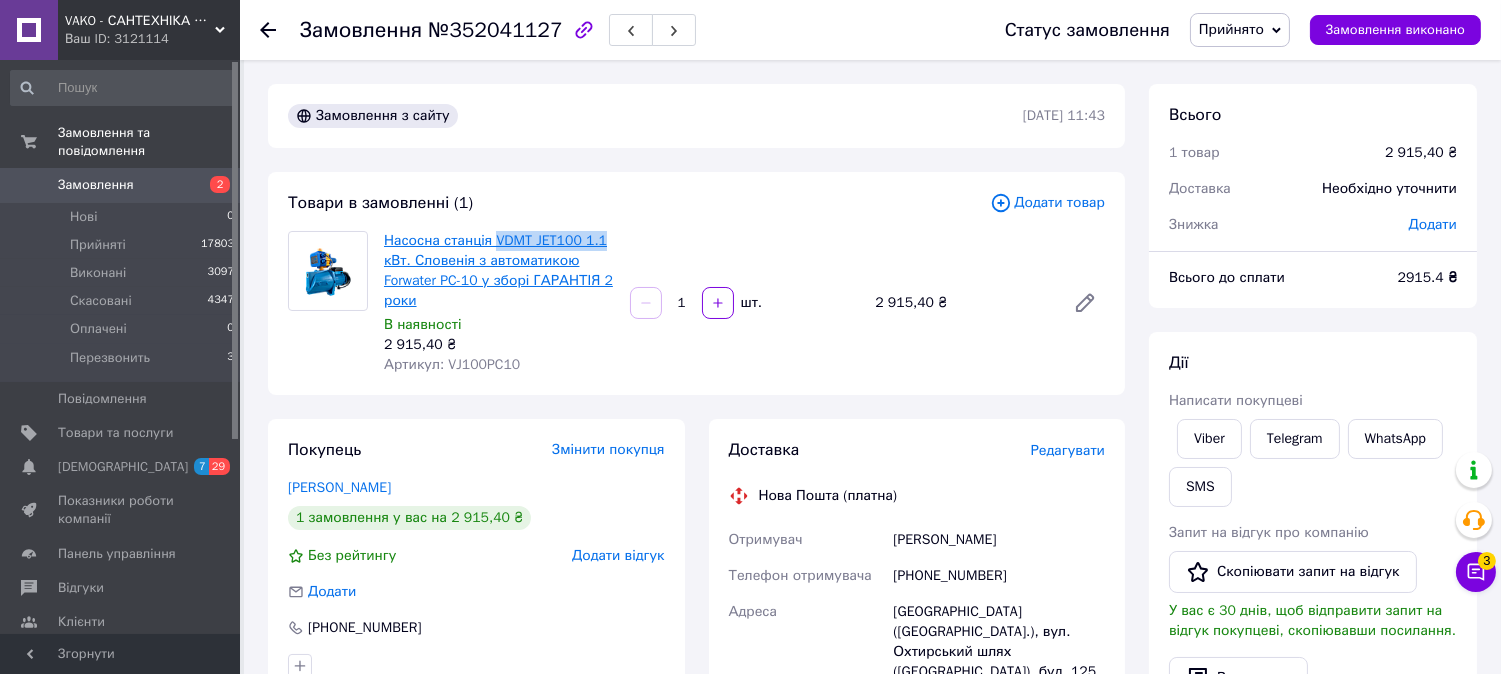 click on "Насосна станція  VDMT JET100 1.1 кВт. Словенія з автоматикою Forwater PC-10 у зборі ГАРАНТІЯ 2 роки" at bounding box center [499, 271] 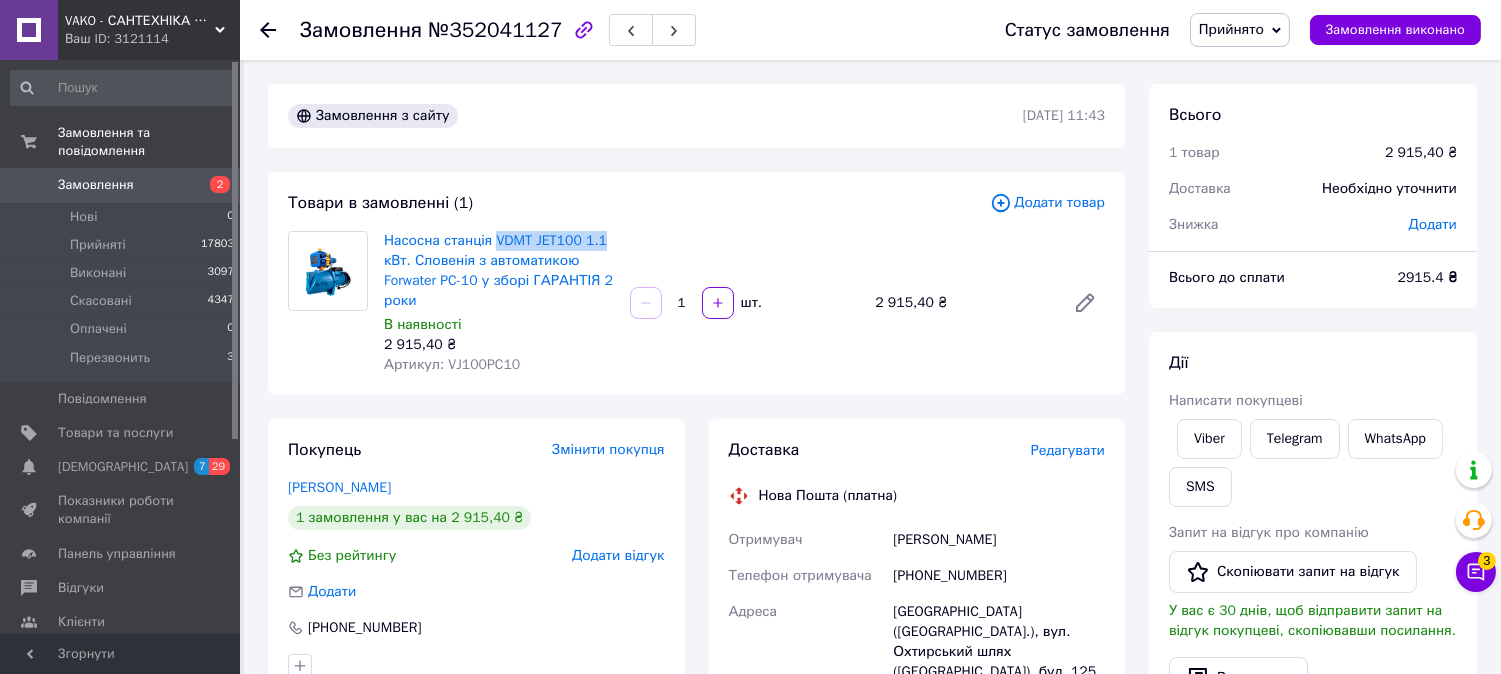 click on "2" at bounding box center (212, 185) 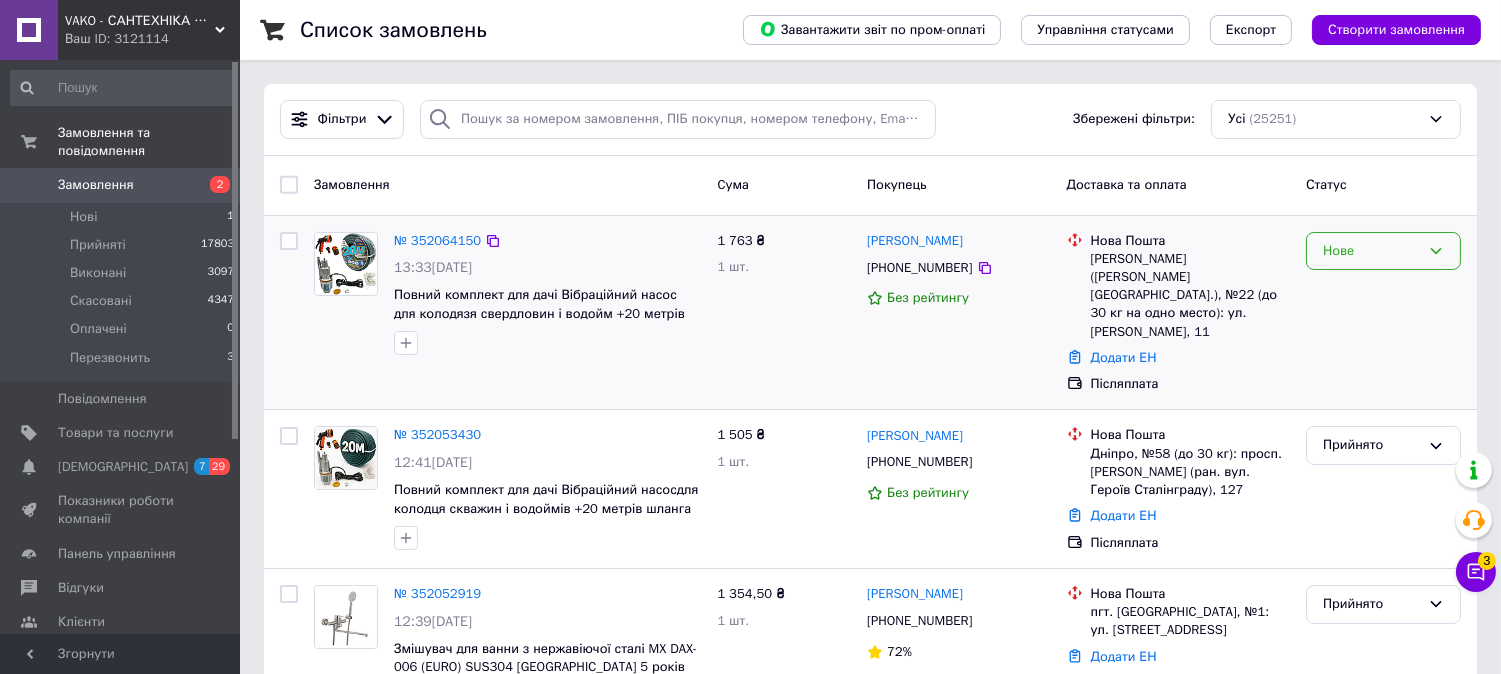 click on "Нове" at bounding box center [1371, 251] 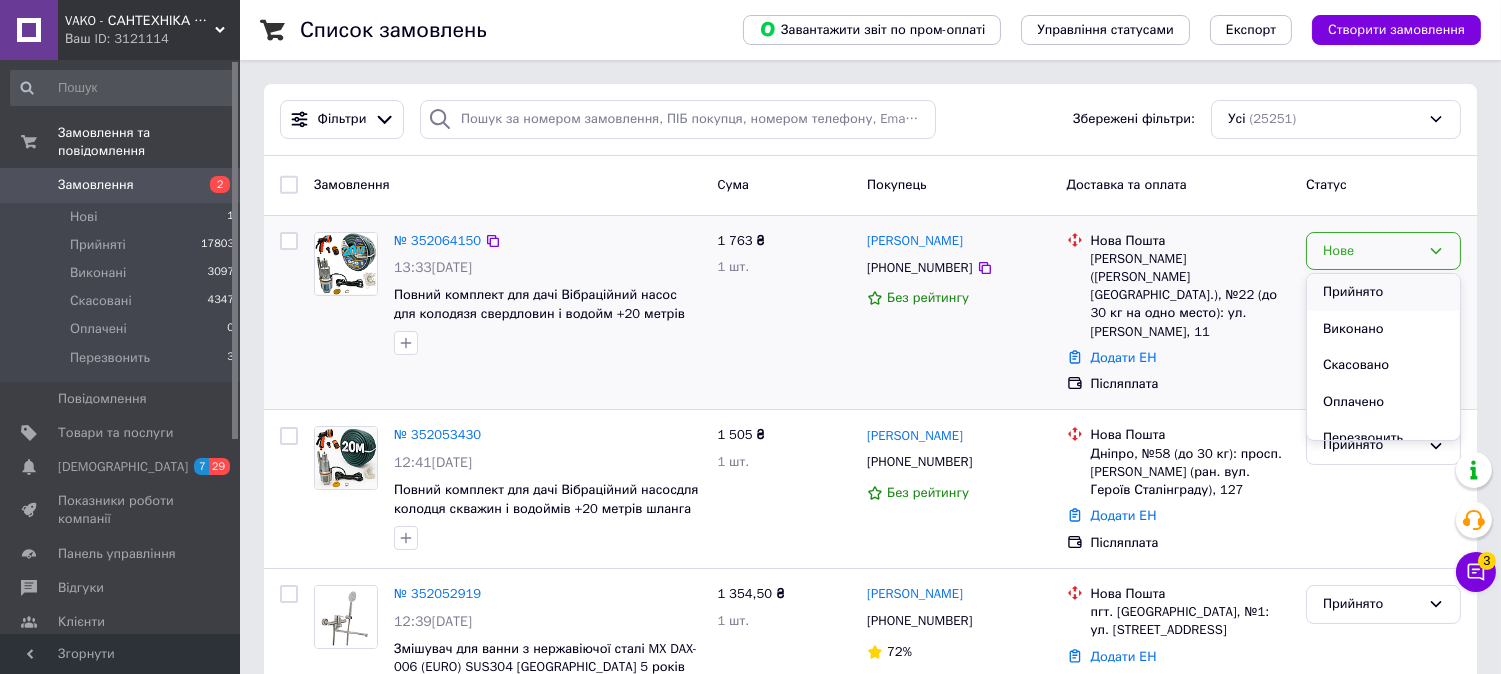 click on "Прийнято" at bounding box center [1383, 292] 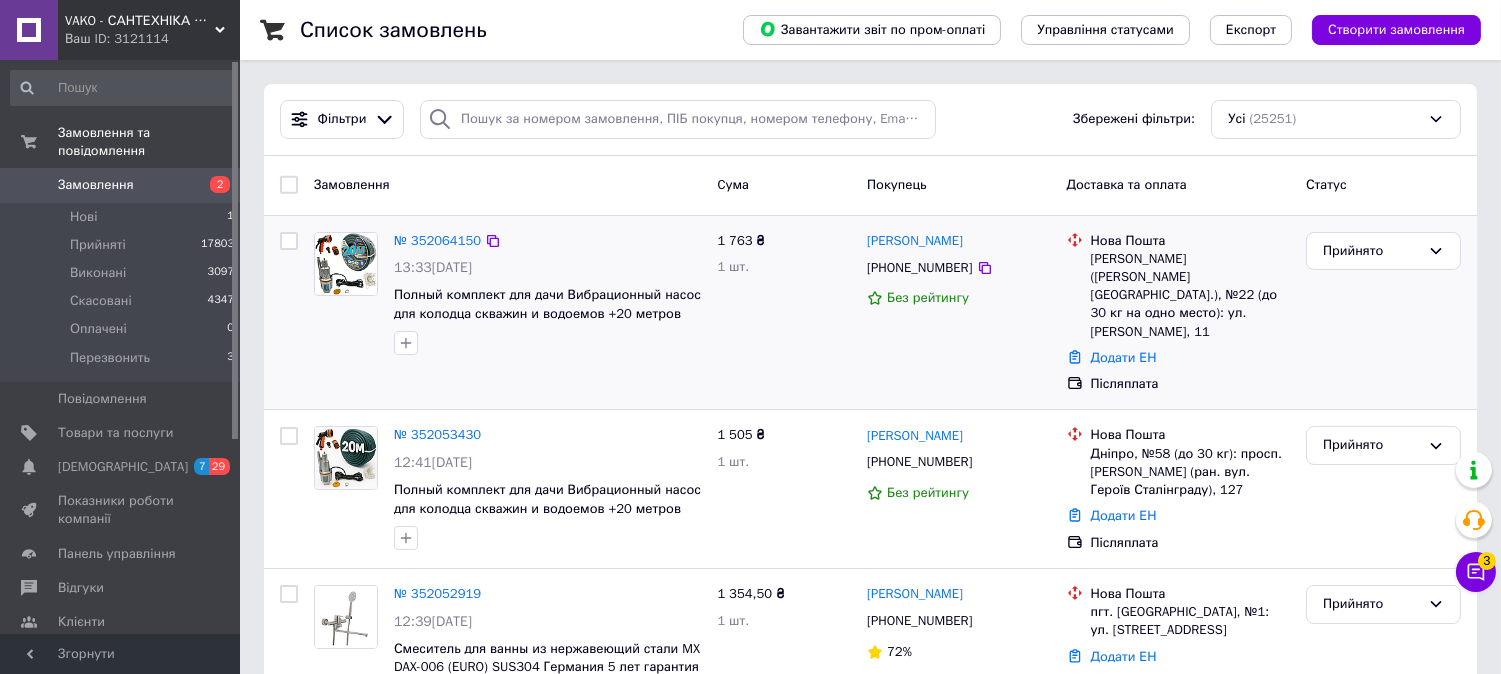 click at bounding box center (346, 264) 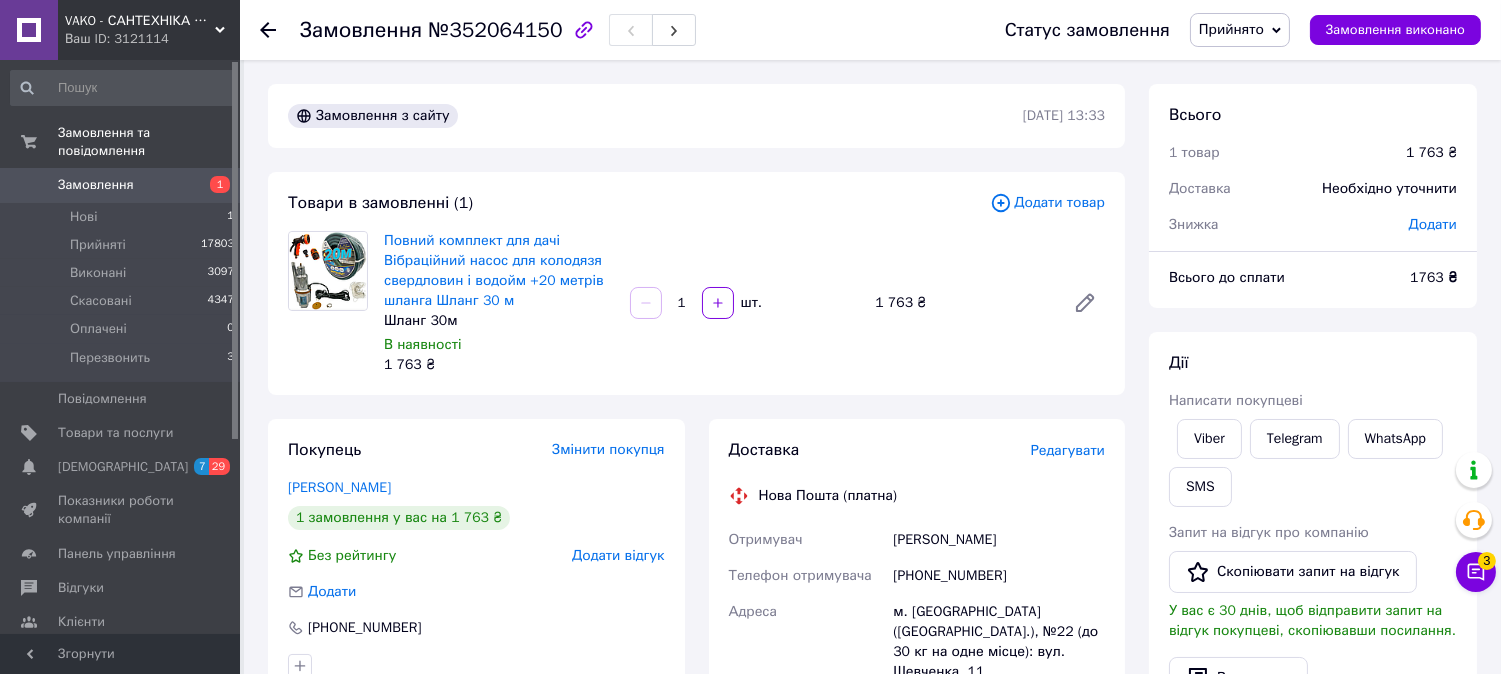 scroll, scrollTop: 111, scrollLeft: 0, axis: vertical 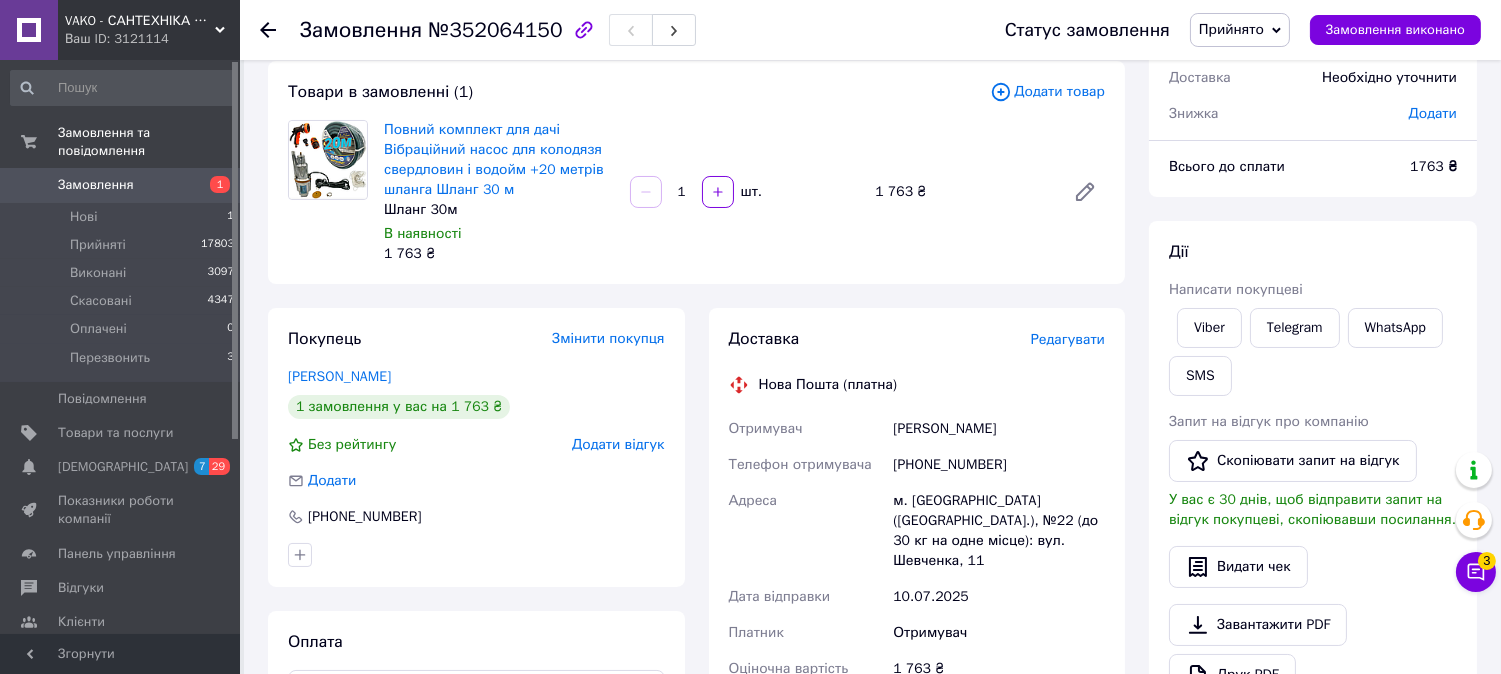 drag, startPoint x: 893, startPoint y: 426, endPoint x: 1027, endPoint y: 417, distance: 134.3019 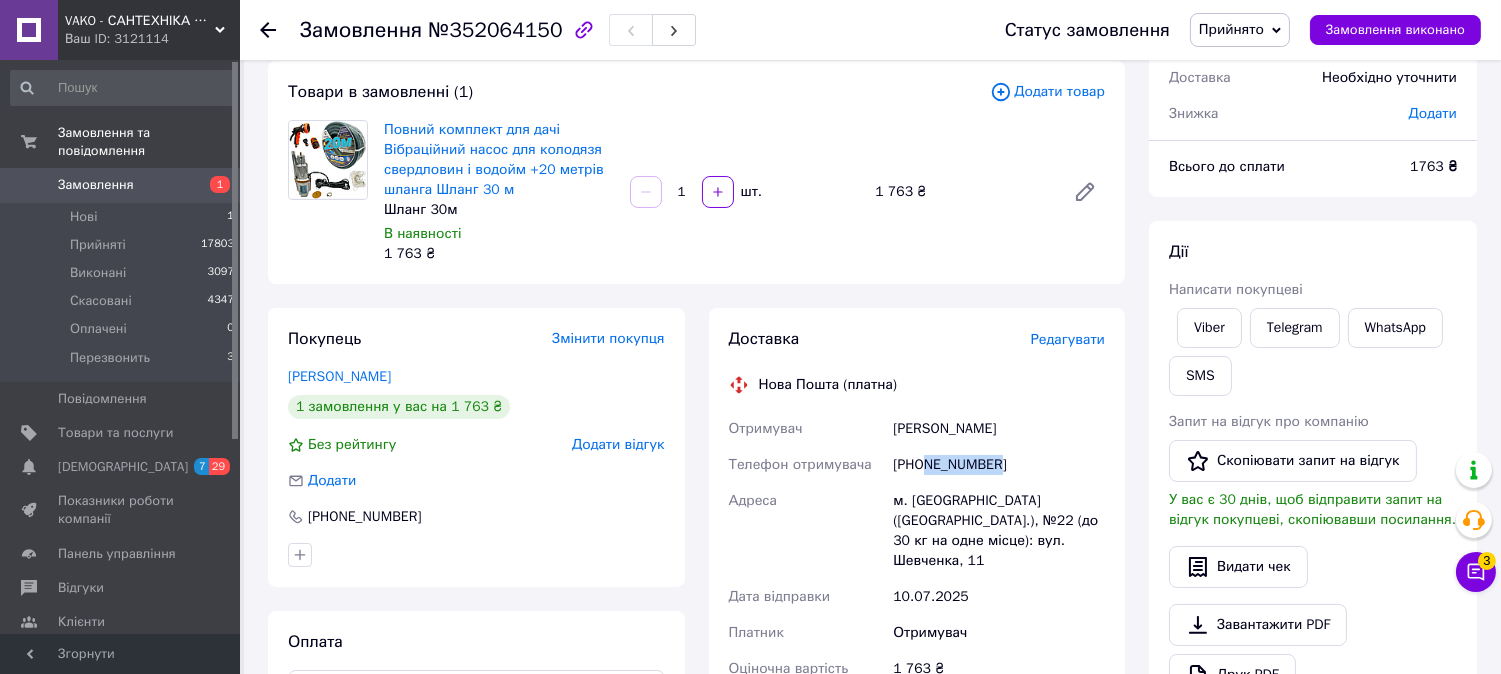 drag, startPoint x: 927, startPoint y: 464, endPoint x: 1045, endPoint y: 456, distance: 118.270874 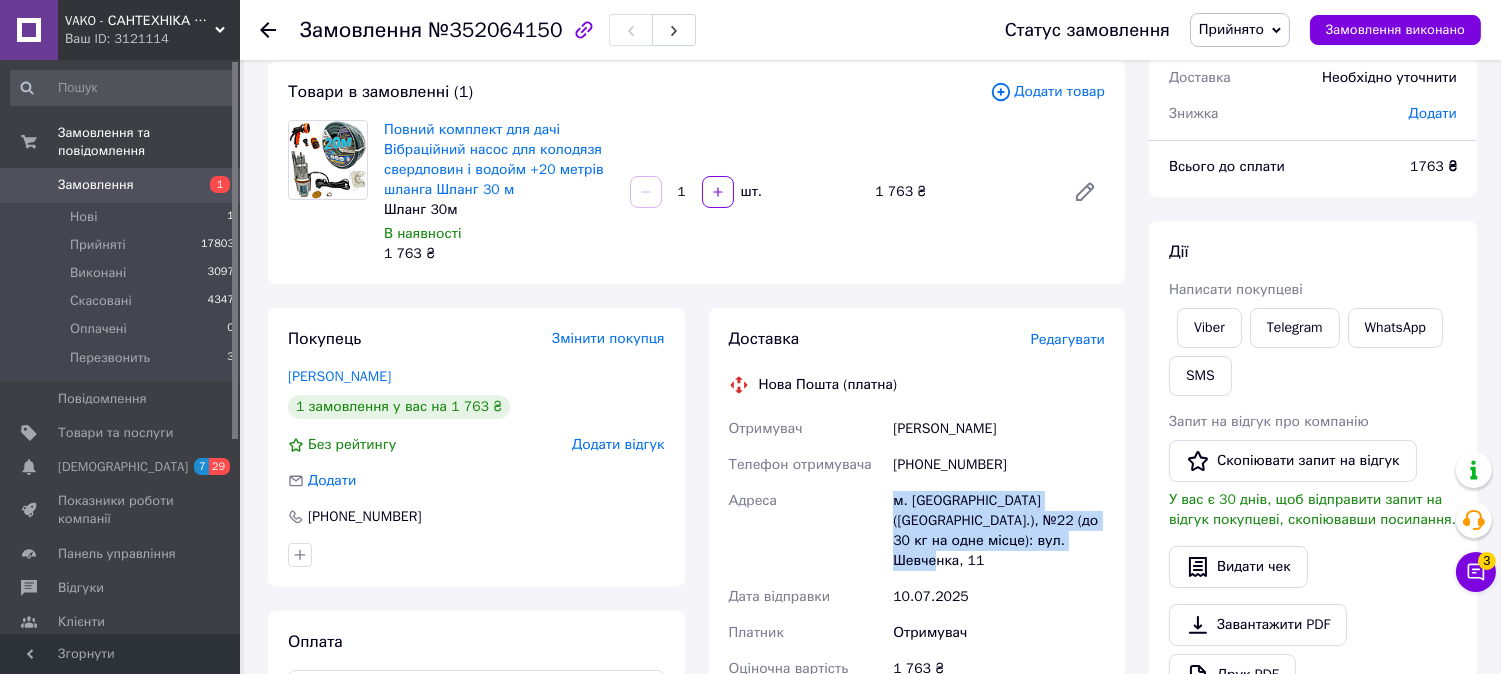 drag, startPoint x: 892, startPoint y: 498, endPoint x: 1058, endPoint y: 541, distance: 171.47887 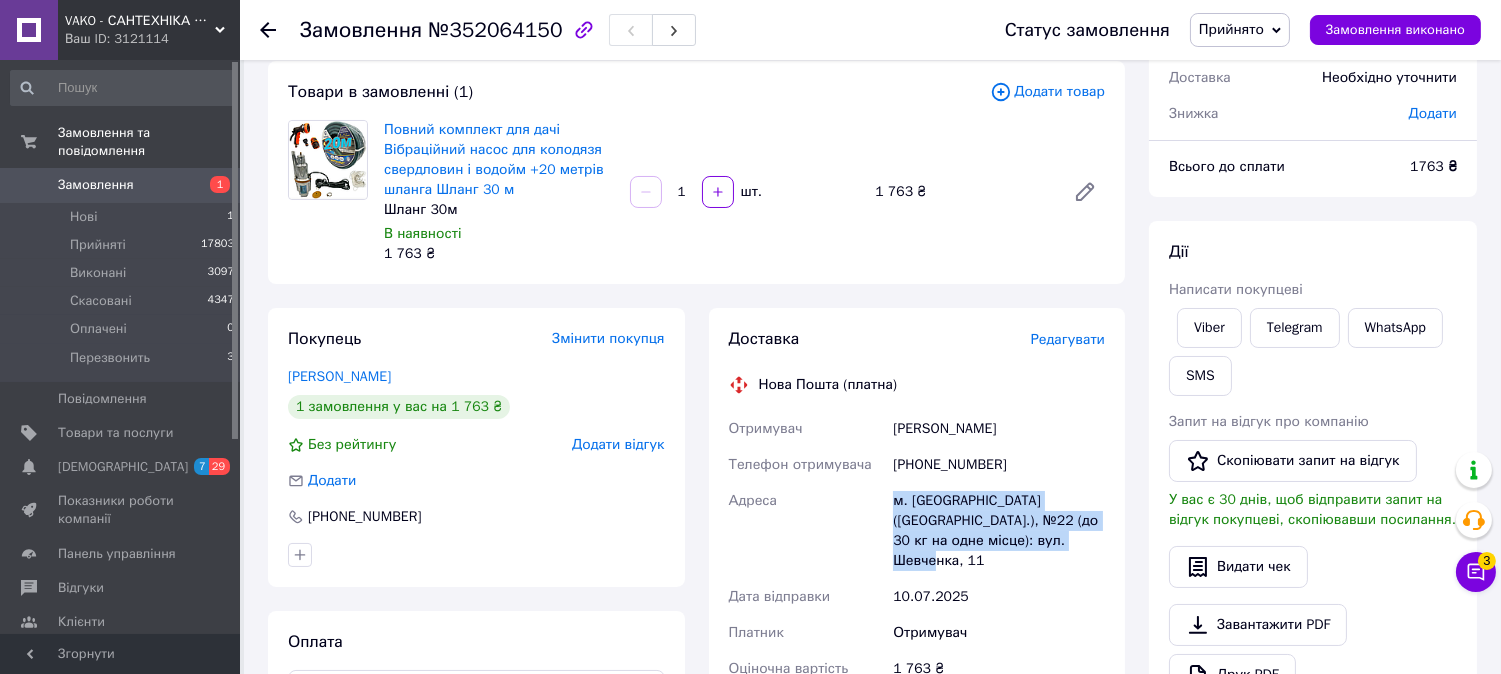 click on "м. [GEOGRAPHIC_DATA] ([GEOGRAPHIC_DATA].), №22 (до 30 кг на одне місце): вул. Шевченка, 11" at bounding box center (999, 531) 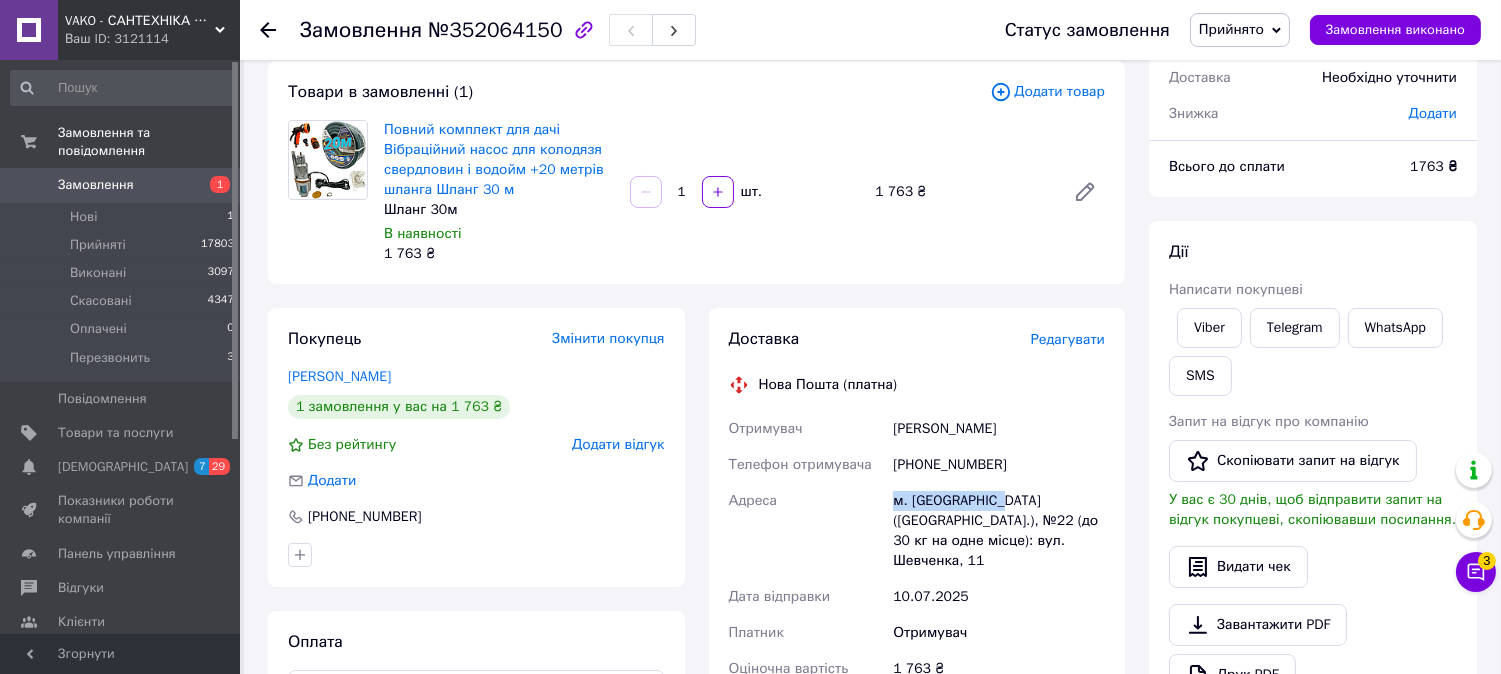 drag, startPoint x: 890, startPoint y: 500, endPoint x: 1003, endPoint y: 501, distance: 113.004425 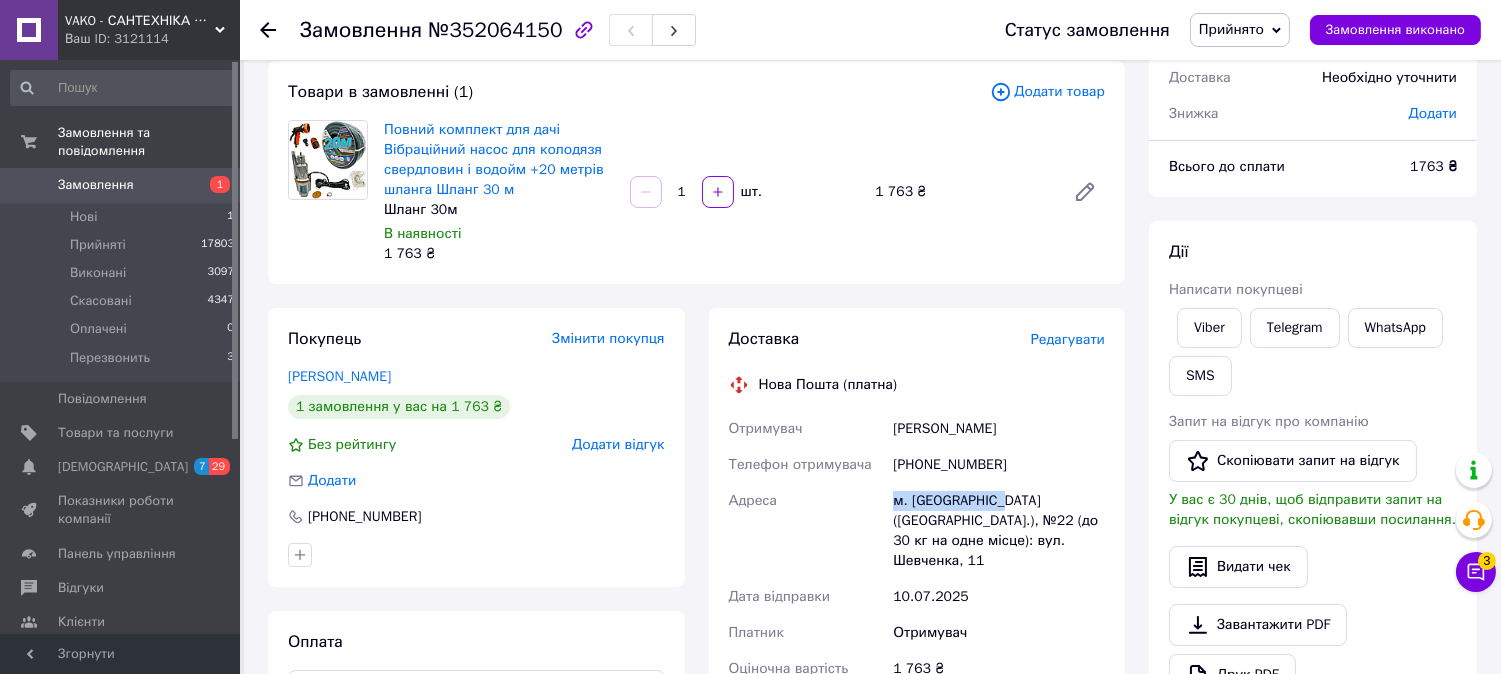 click on "Замовлення" at bounding box center (121, 185) 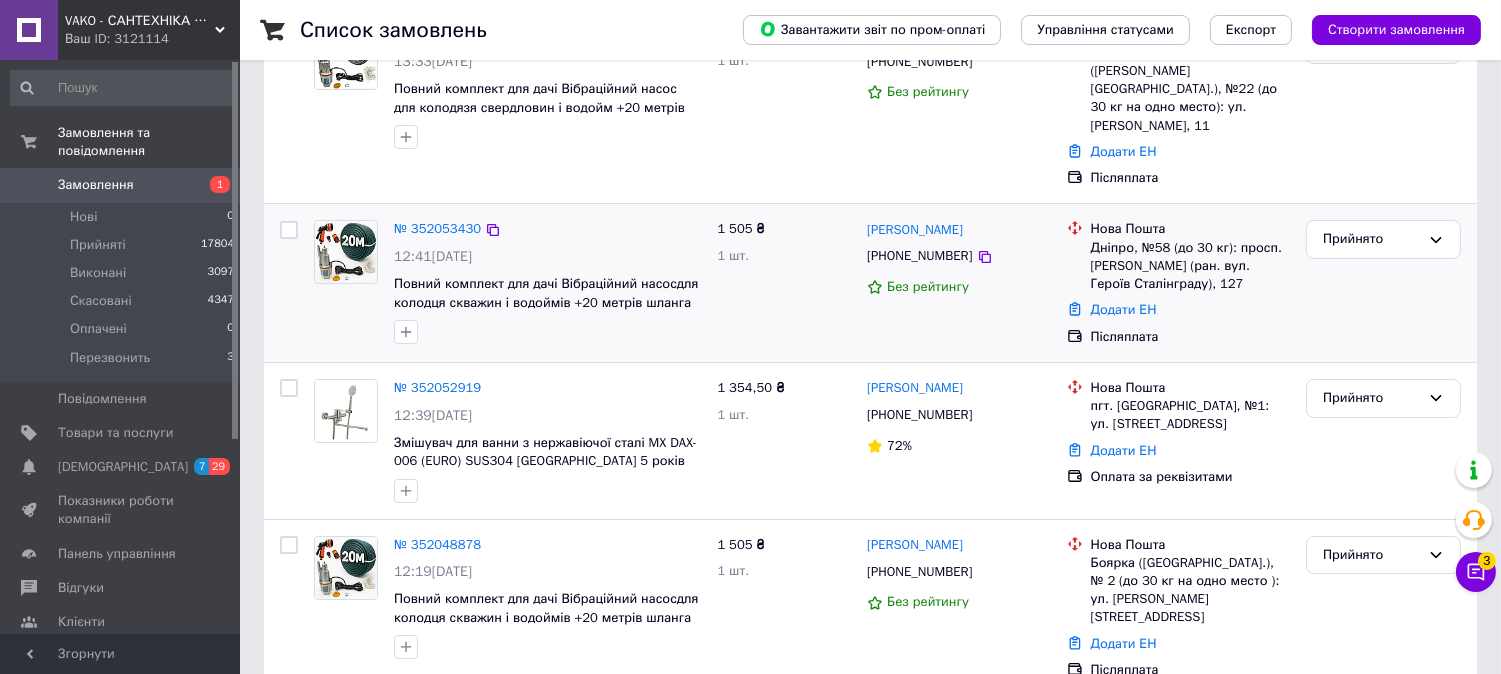 scroll, scrollTop: 222, scrollLeft: 0, axis: vertical 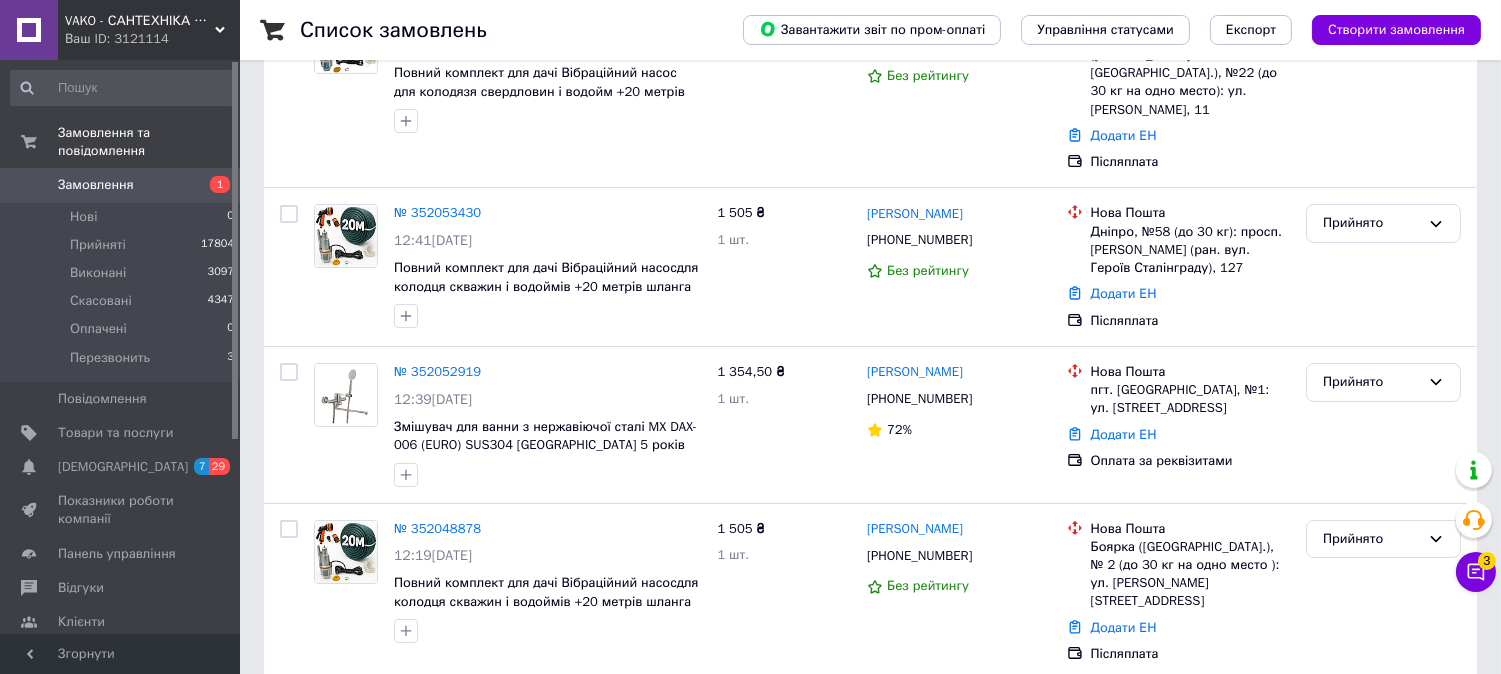 click on "Замовлення 1" at bounding box center (123, 185) 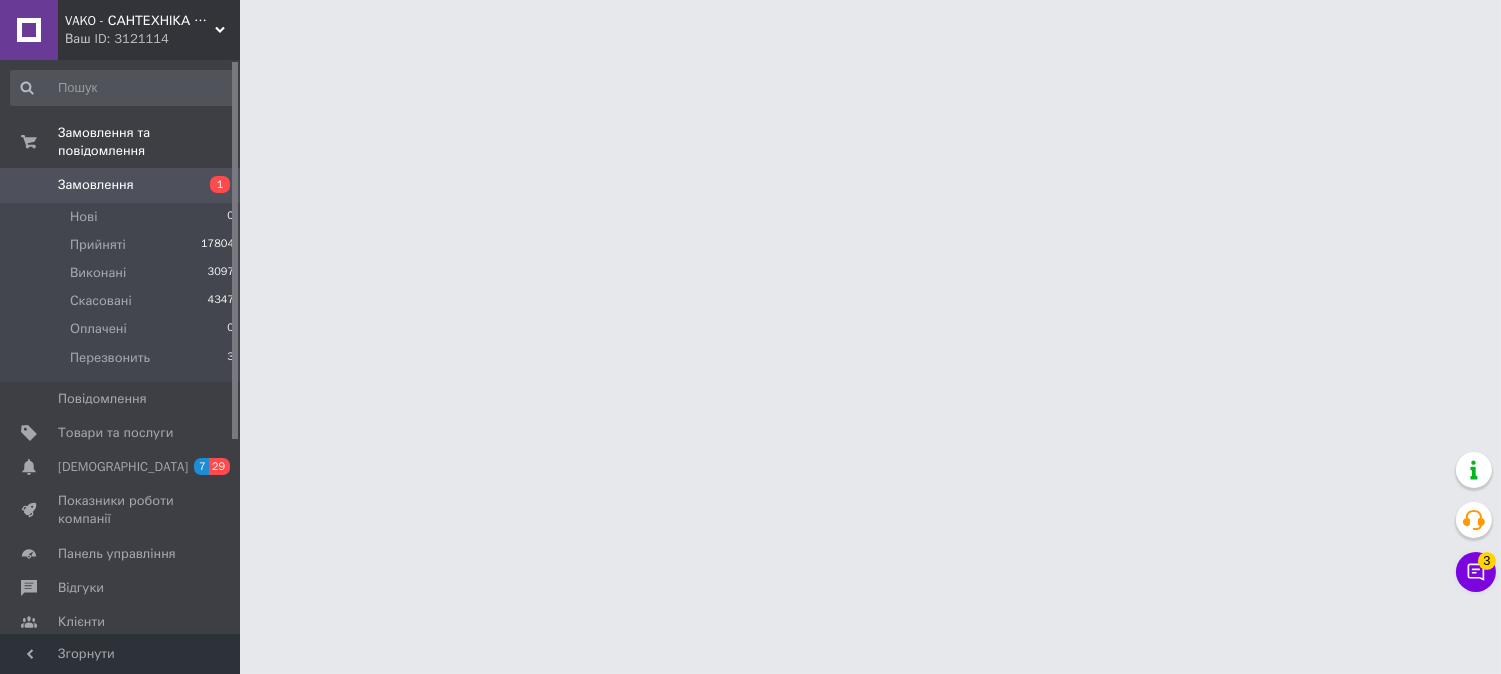 scroll, scrollTop: 0, scrollLeft: 0, axis: both 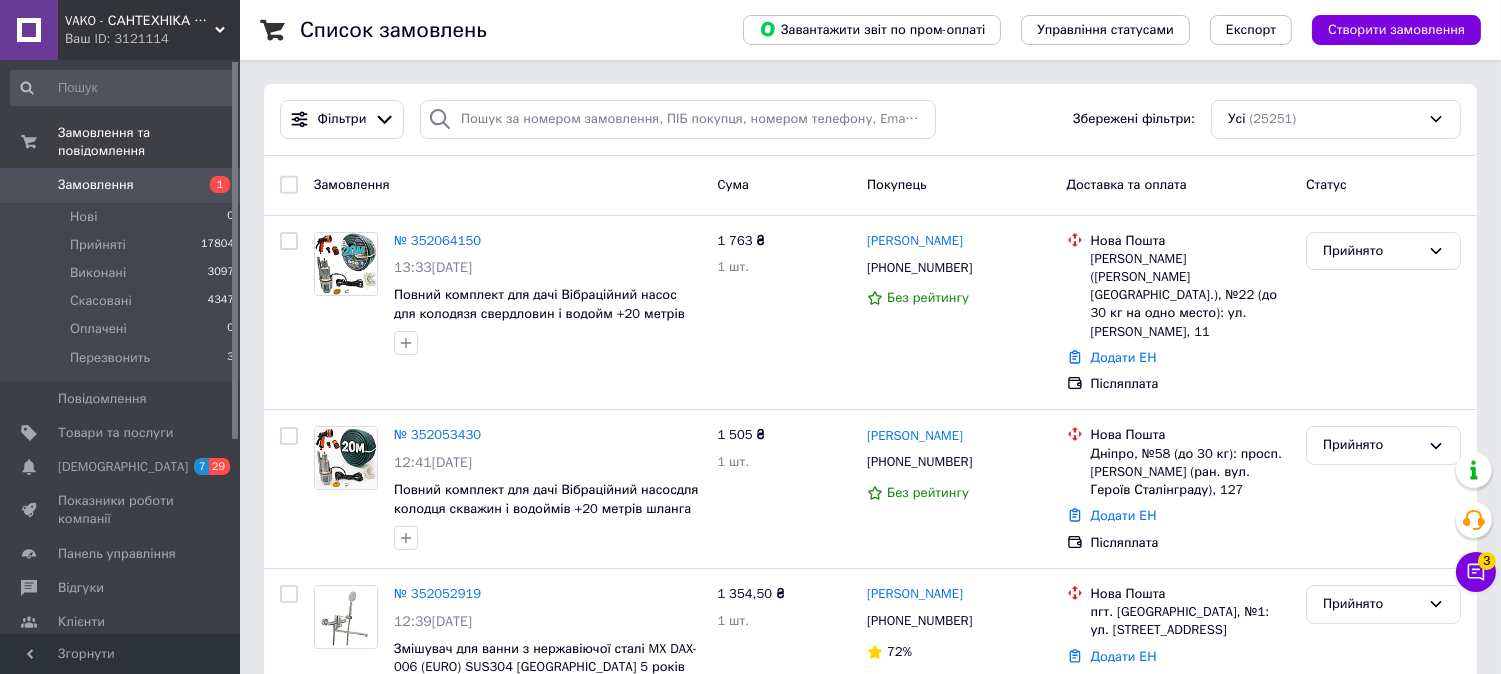 click on "Замовлення" at bounding box center [96, 185] 